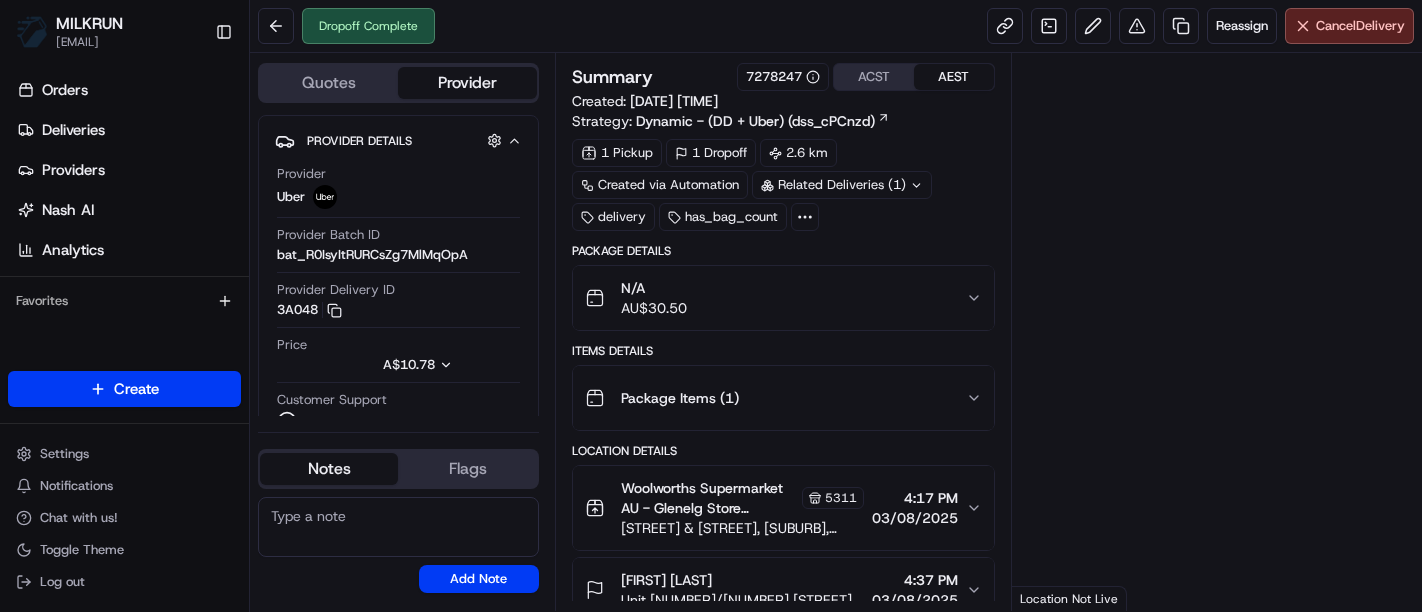 scroll, scrollTop: 0, scrollLeft: 0, axis: both 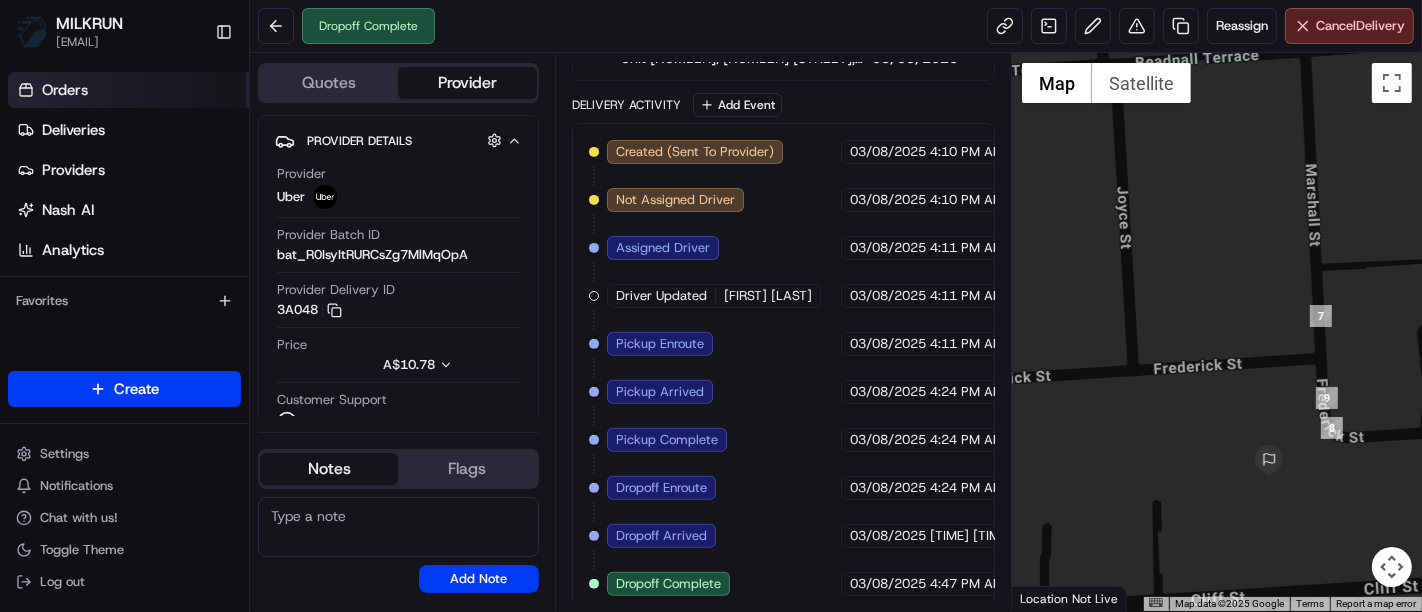 click on "Orders" at bounding box center (65, 90) 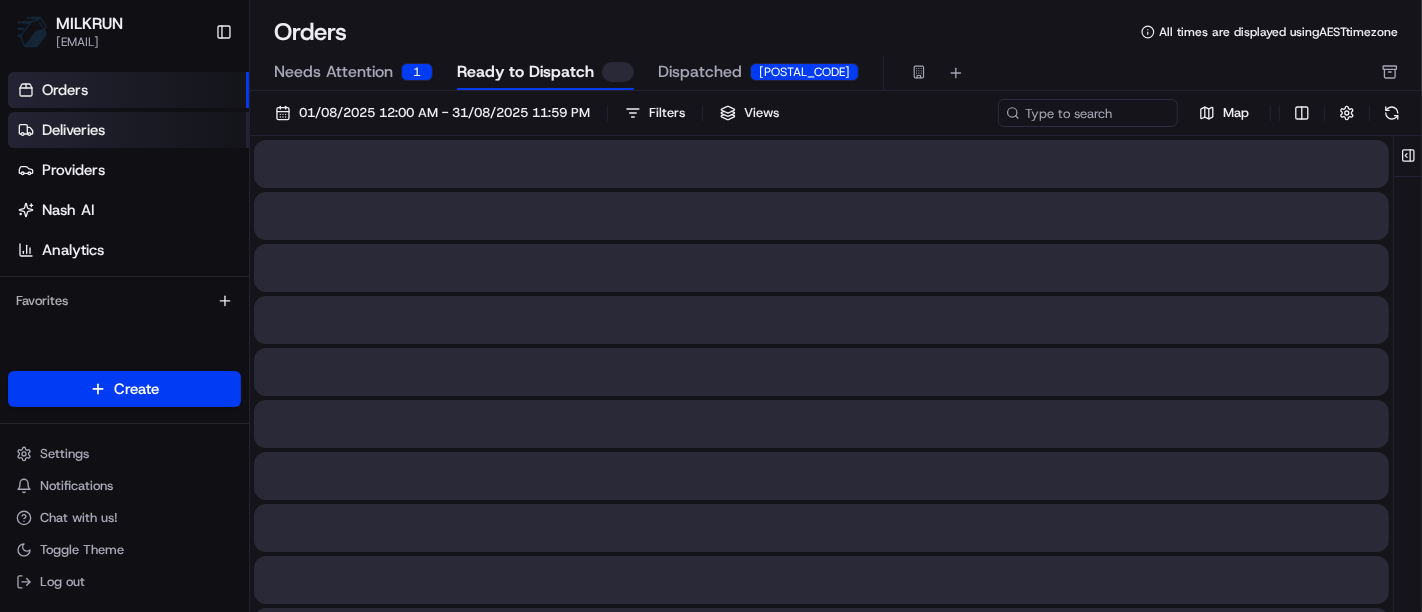click on "Deliveries" at bounding box center [128, 130] 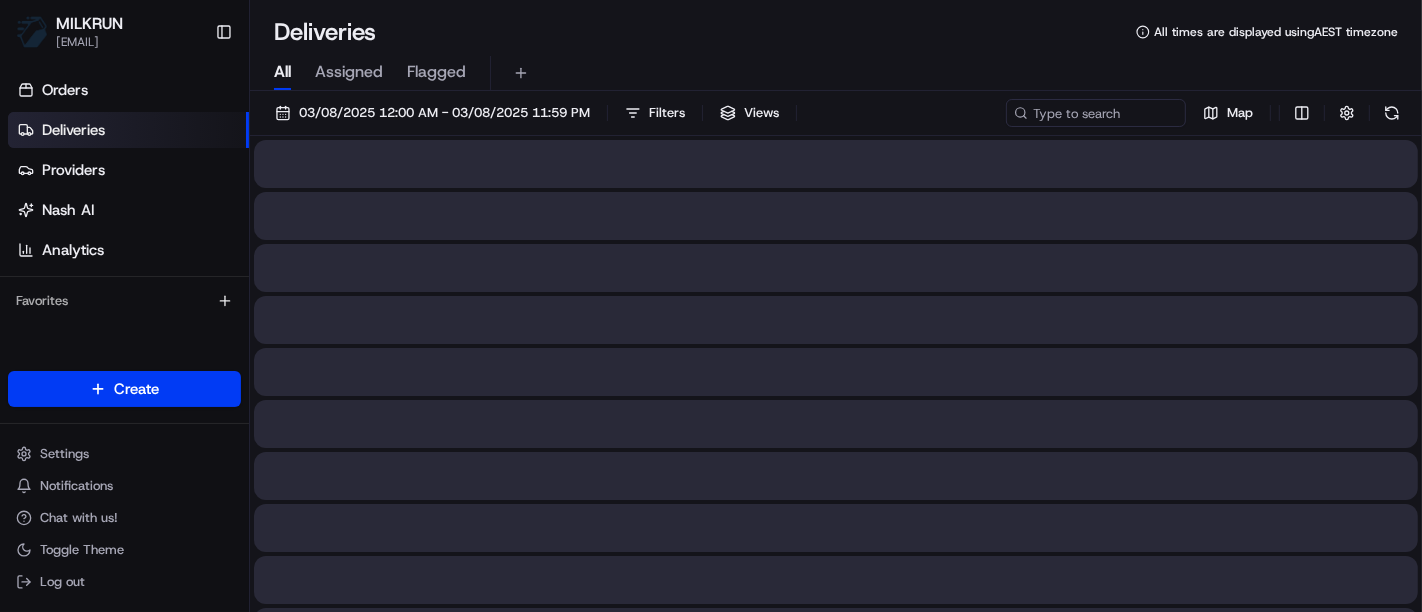 click on "All" at bounding box center (282, 72) 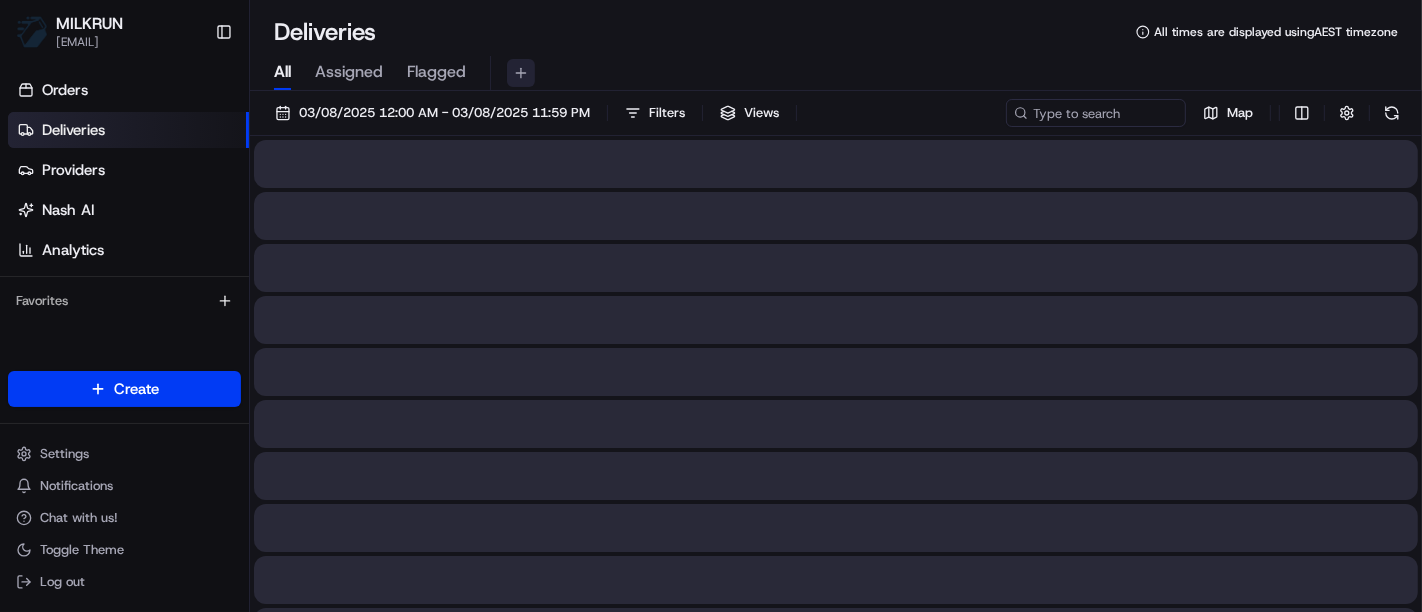 click at bounding box center (521, 73) 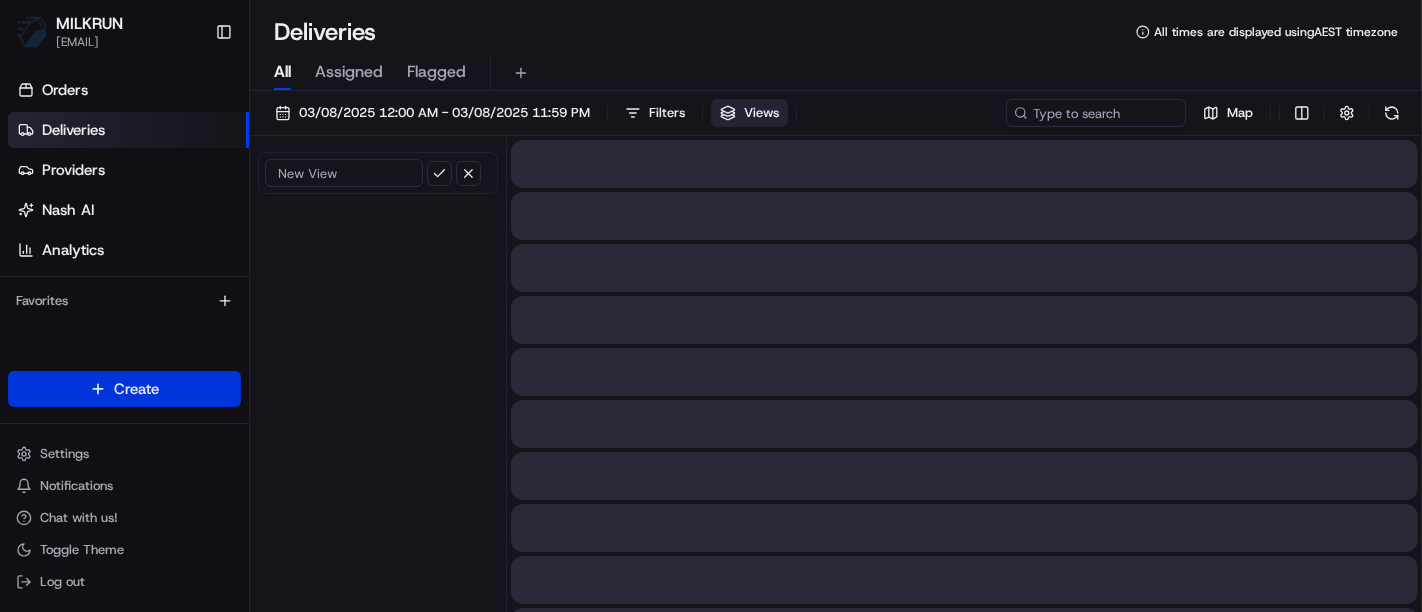 click on "MILKRUN crogers2@woolworths.com.au Toggle Sidebar Orders Deliveries Providers Nash AI Analytics Favorites Main Menu Members & Organization Organization Users Roles Preferences Customization Tracking Orchestration Automations Locations Pickup Locations Dropoff Locations AI Support Call Agent Billing Billing Refund Requests Integrations Notification Triggers Webhooks API Keys Request Logs Create Settings Notifications Chat with us! Toggle Theme Log out Deliveries All times are displayed using  AEST   timezone All Assigned Flagged 03/08/2025 12:00 AM - 03/08/2025 11:59 PM Filters Views Map
Press space bar to start a drag.
When dragging you can use the arrow keys to move the item around and escape to cancel.
Some screen readers may require you to be in focus mode or to use your pass through key
Create Create" at bounding box center [711, 306] 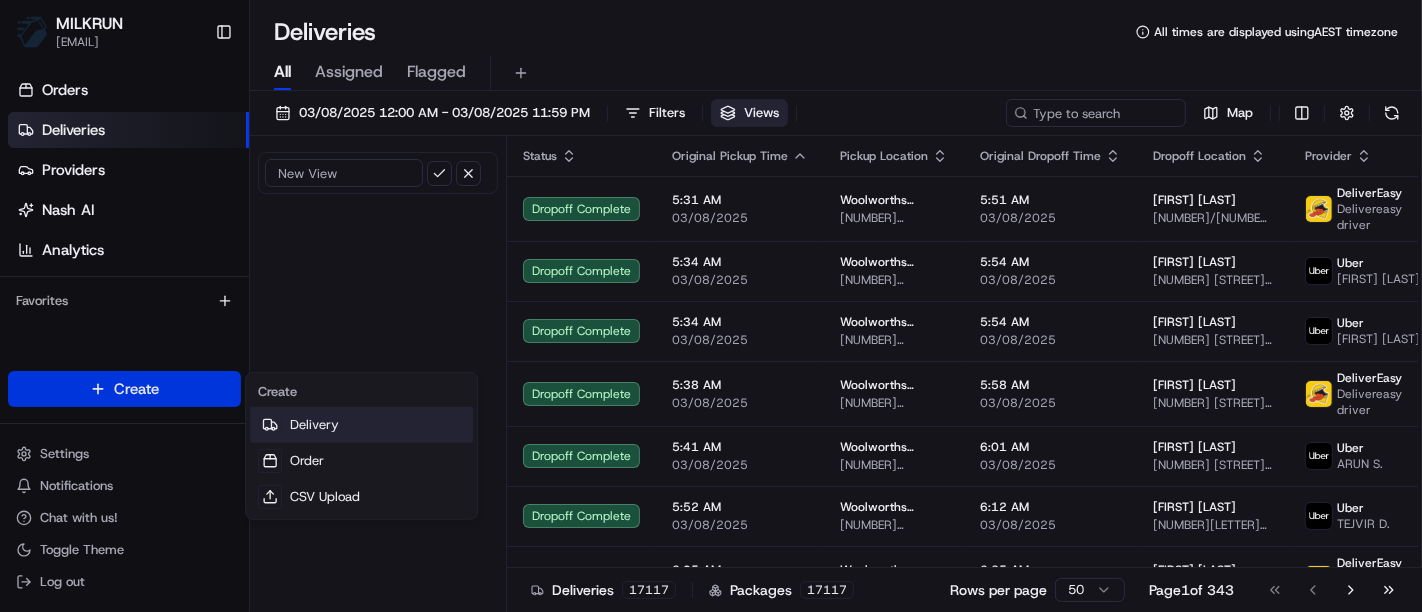 click on "Delivery" at bounding box center [361, 425] 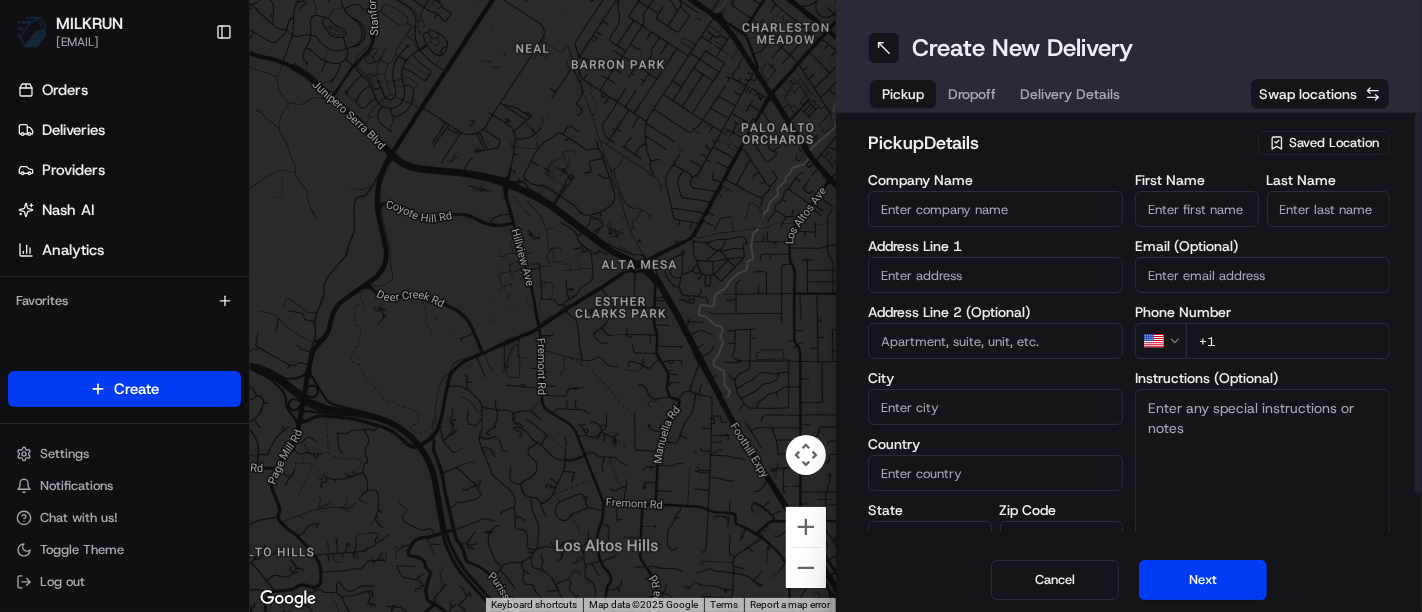 click on "Swap locations" at bounding box center (1308, 94) 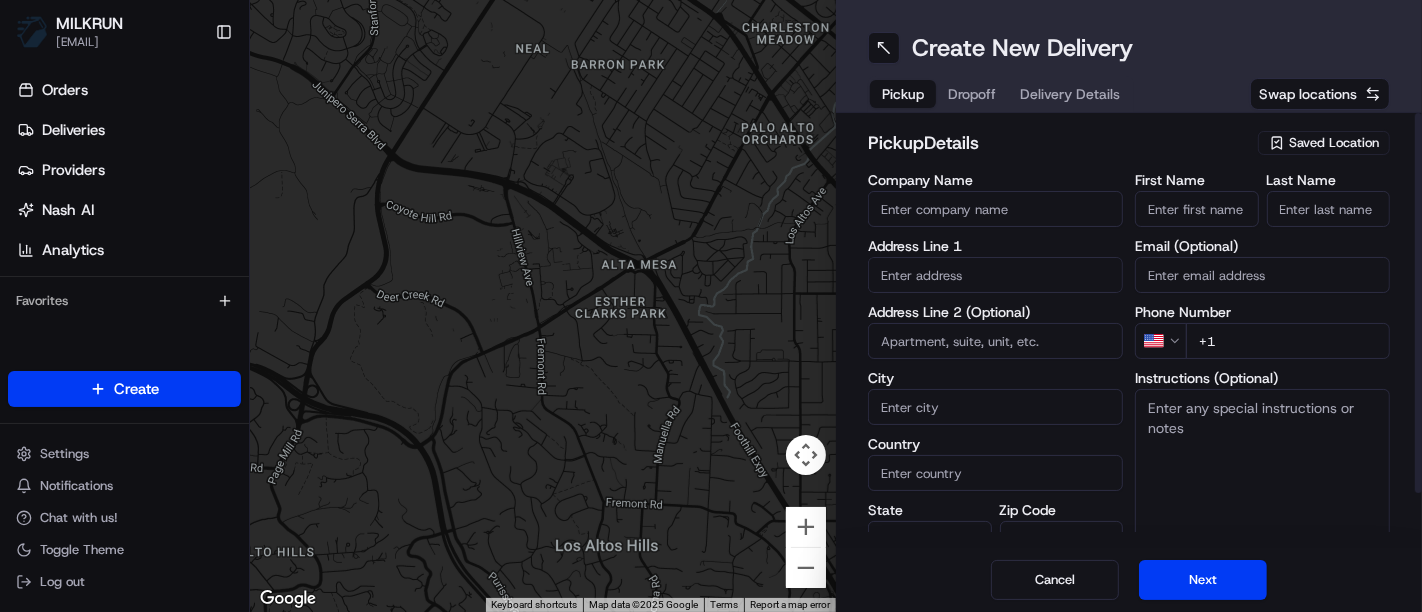 click on "pickup  Details Saved Location Company Name Address Line 1 Address Line 2 (Optional) City Country State Zip Code Save this Location First Name Last Name Email (Optional) Phone Number US +1 Instructions (Optional) Advanced" at bounding box center [1129, 330] 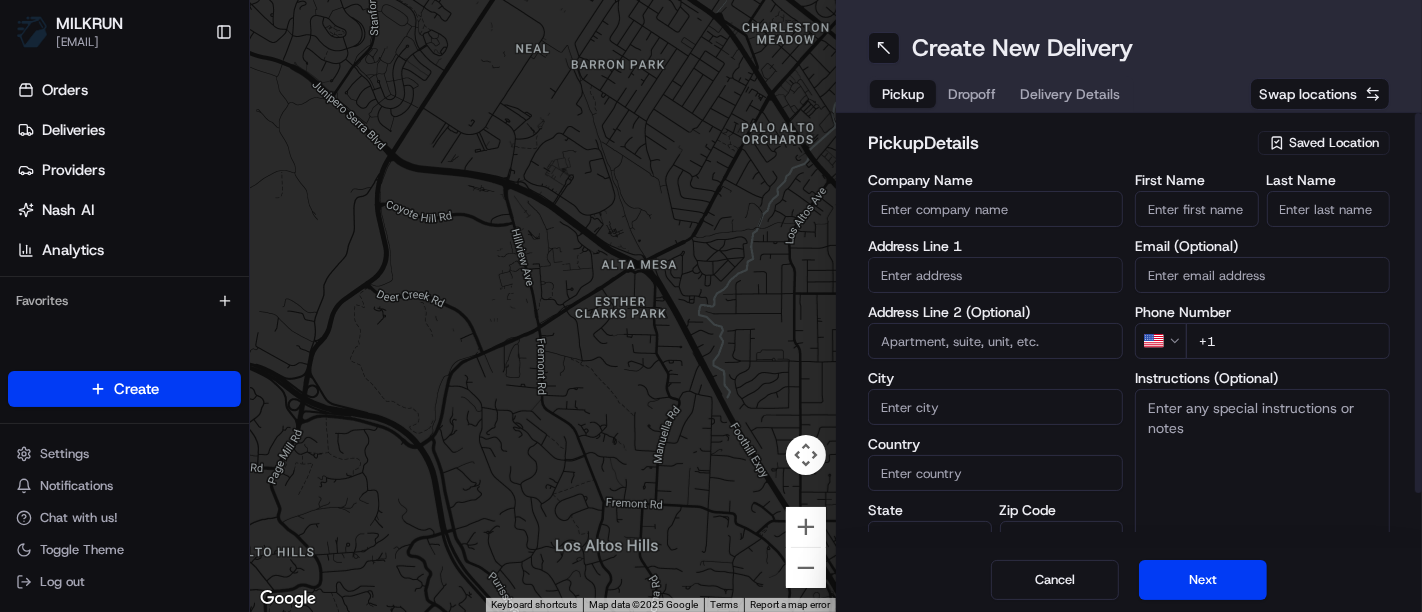 click on "Saved Location" at bounding box center [1334, 143] 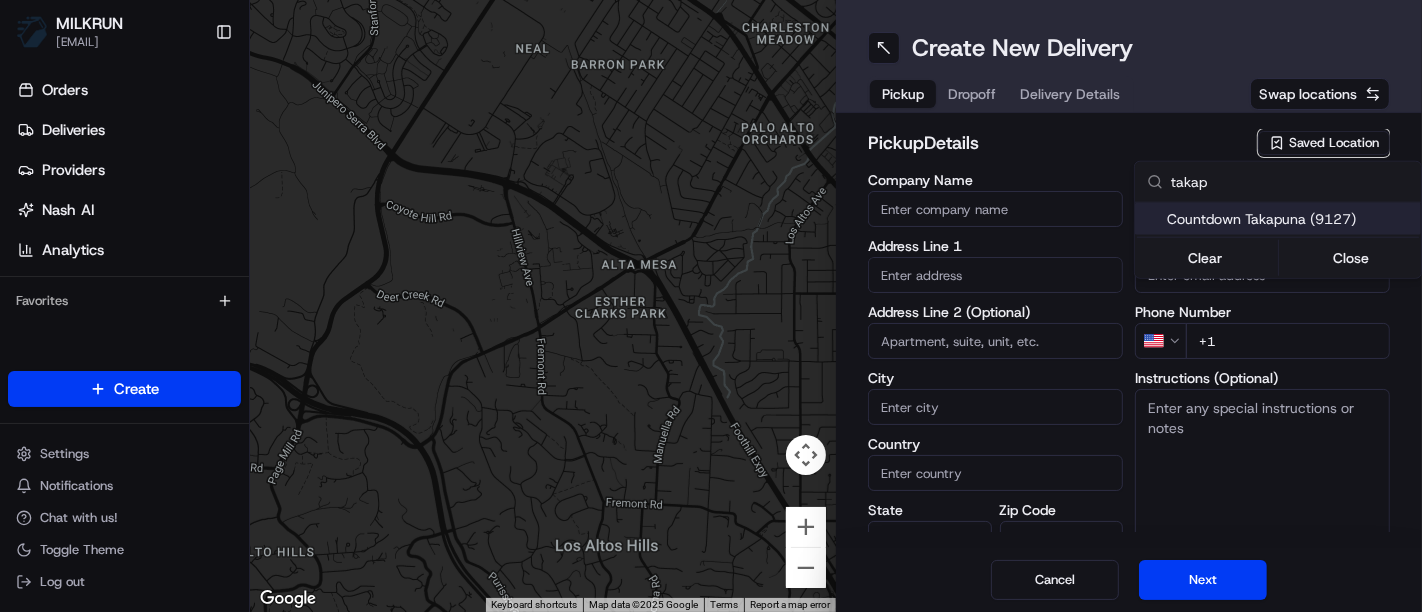 type on "takapu" 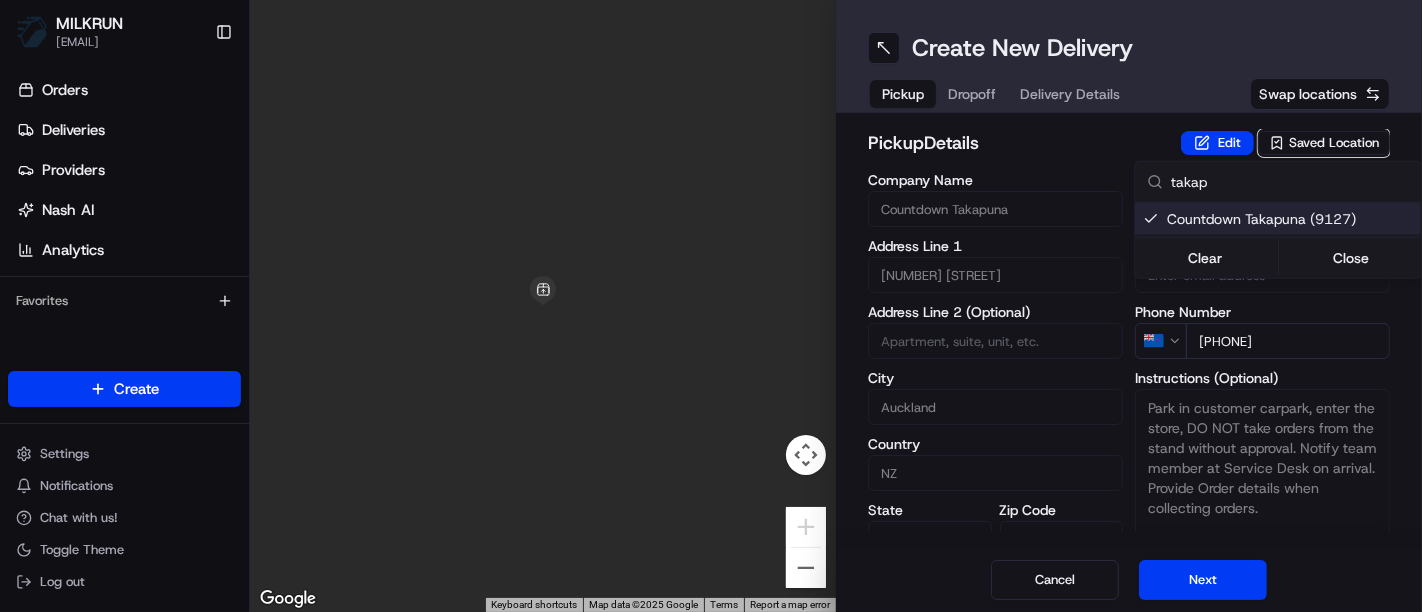 click on "MILKRUN crogers2@woolworths.com.au Toggle Sidebar Orders Deliveries Providers Nash AI Analytics Favorites Main Menu Members & Organization Organization Users Roles Preferences Customization Tracking Orchestration Automations Locations Pickup Locations Dropoff Locations AI Support Call Agent Billing Billing Refund Requests Integrations Notification Triggers Webhooks API Keys Request Logs Create Settings Notifications Chat with us! Toggle Theme Log out ← Move left → Move right ↑ Move up ↓ Move down + Zoom in - Zoom out Home Jump left by 75% End Jump right by 75% Page Up Jump up by 75% Page Down Jump down by 75% Keyboard shortcuts Map Data Map data ©2025 Google Map data ©2025 Google 2 m  Click to toggle between metric and imperial units Terms Report a map error Create New Delivery Pickup Dropoff Delivery Details Swap locations pickup  Details  Edit Saved Location Company Name Countdown Takapuna Address Line 1 10 Barrys Point Rd Address Line 2 (Optional) City Auckland Country NZ State" at bounding box center [711, 306] 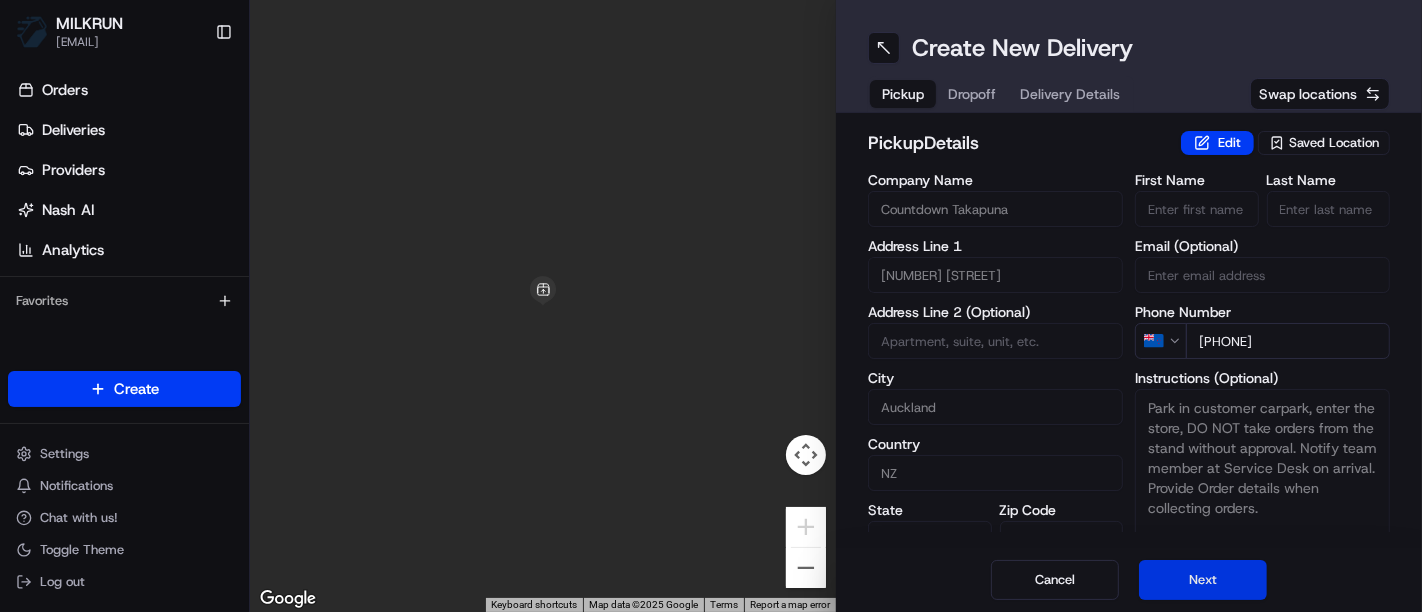 click on "Next" at bounding box center (1203, 580) 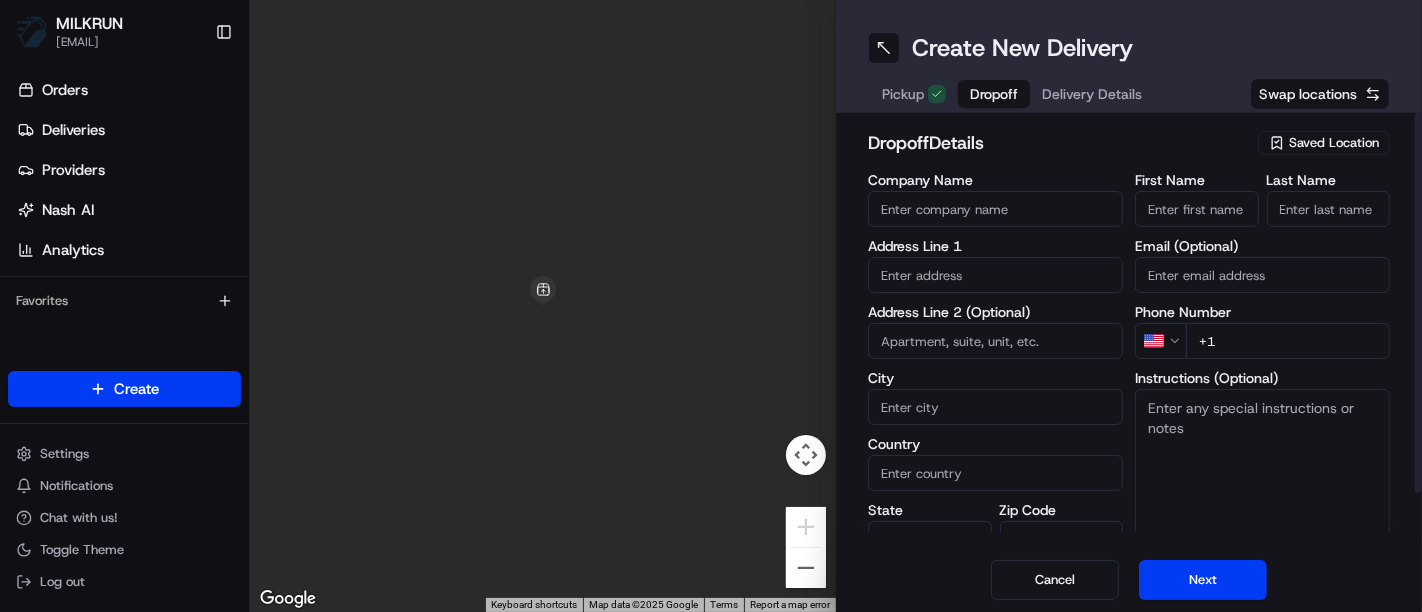 click at bounding box center (995, 275) 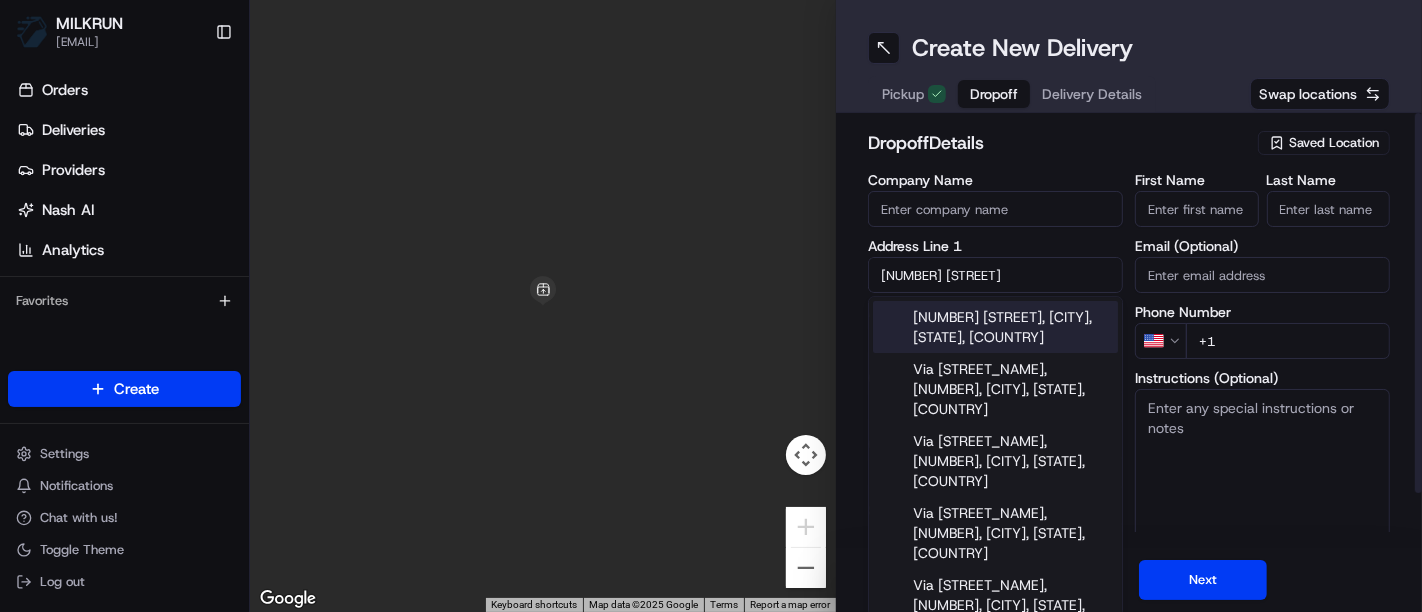 click on "65C Spinella Drive, Bayview, Auckland, New Zealand" at bounding box center [995, 327] 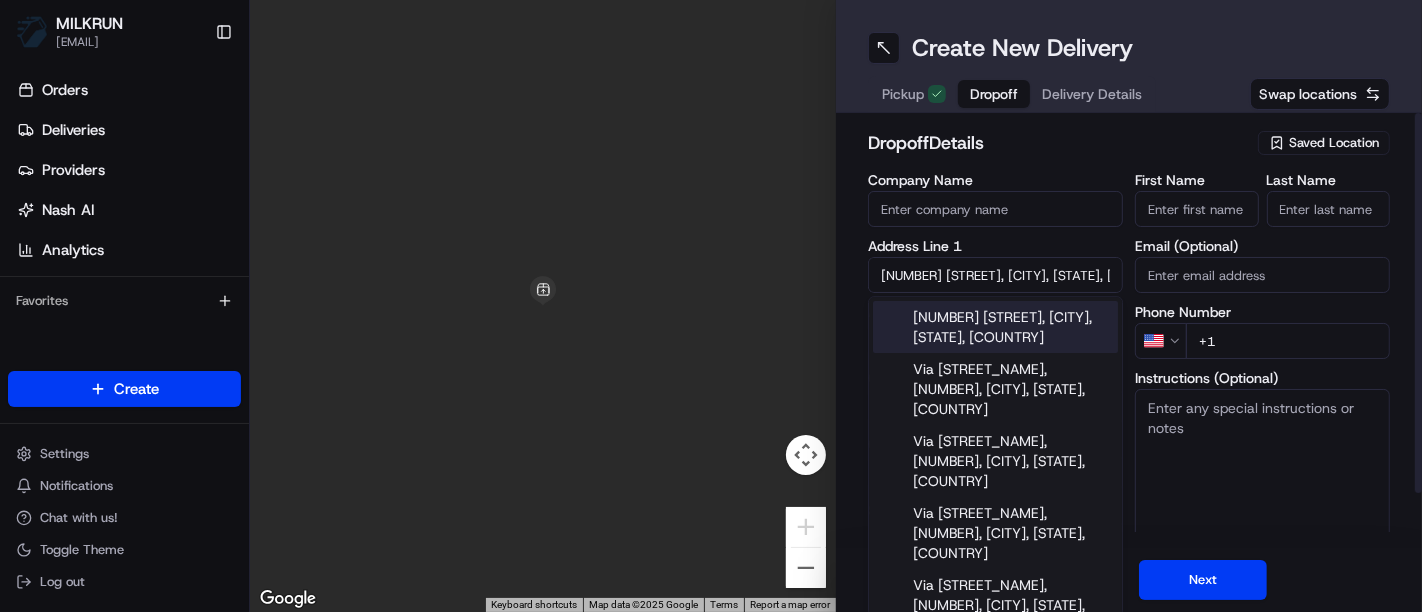 type on "65C Spinella Drive, Bayview, Auckland 0629, New Zealand" 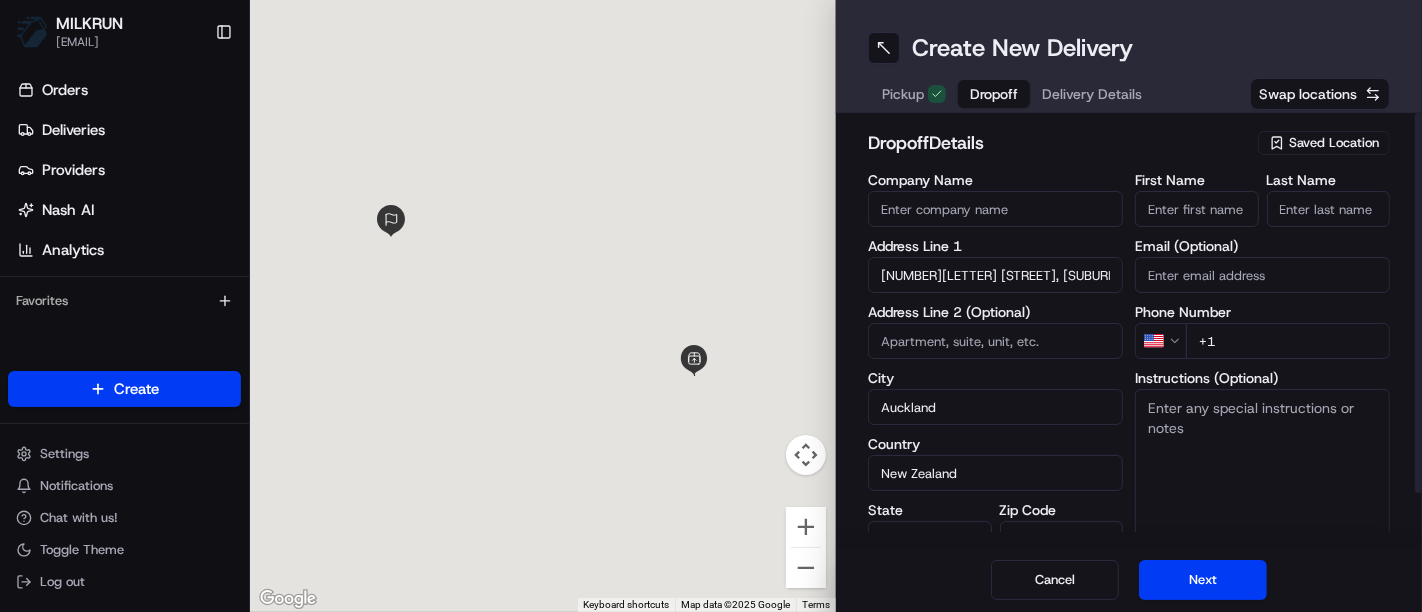 type on "65C Spinella Drive" 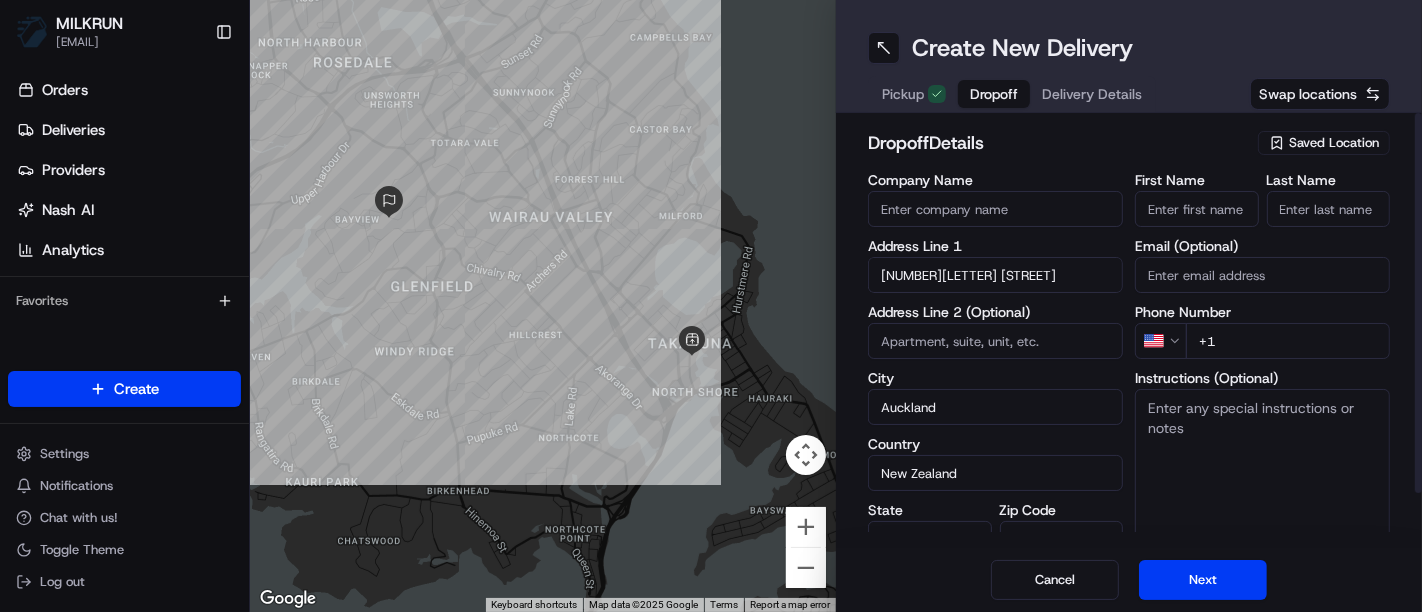 click on "First Name" at bounding box center (1197, 209) 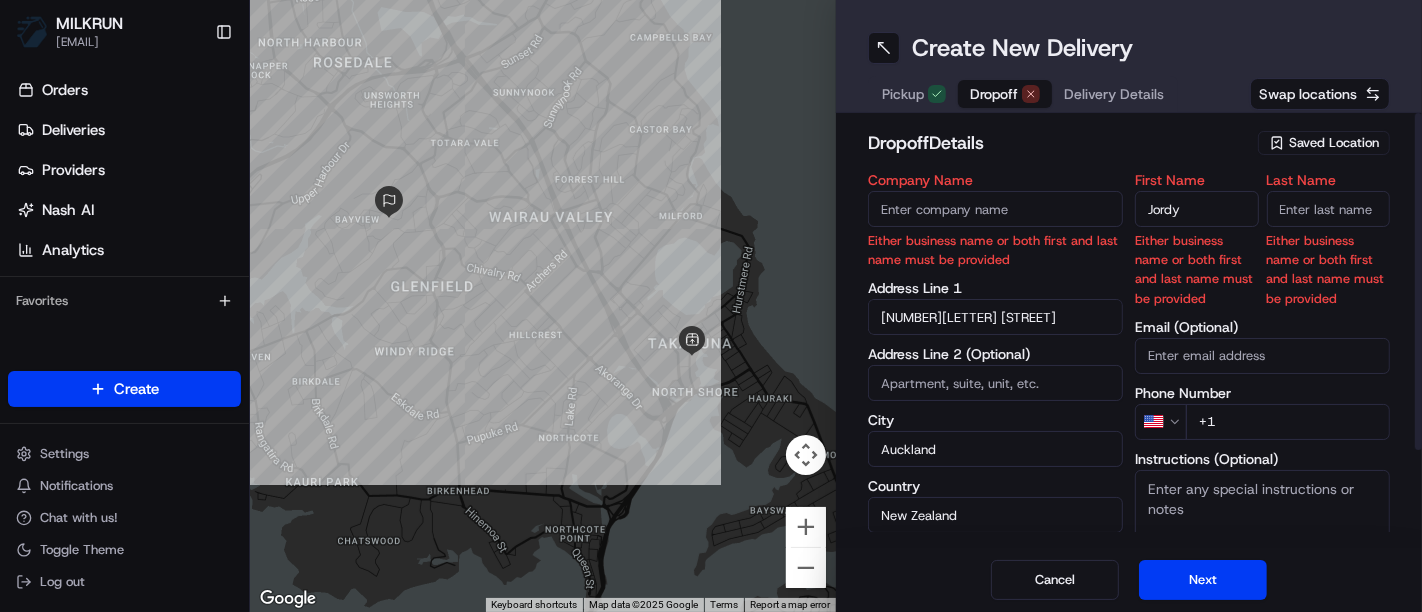 type on "Jordy" 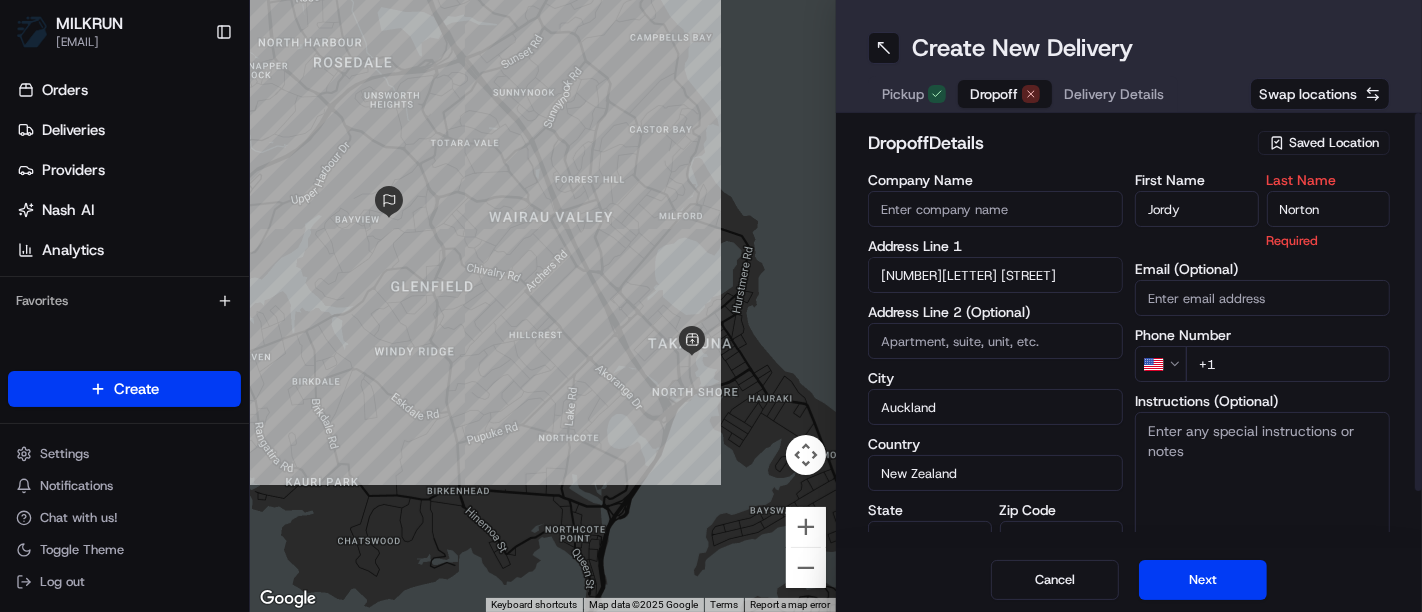 type on "Norton" 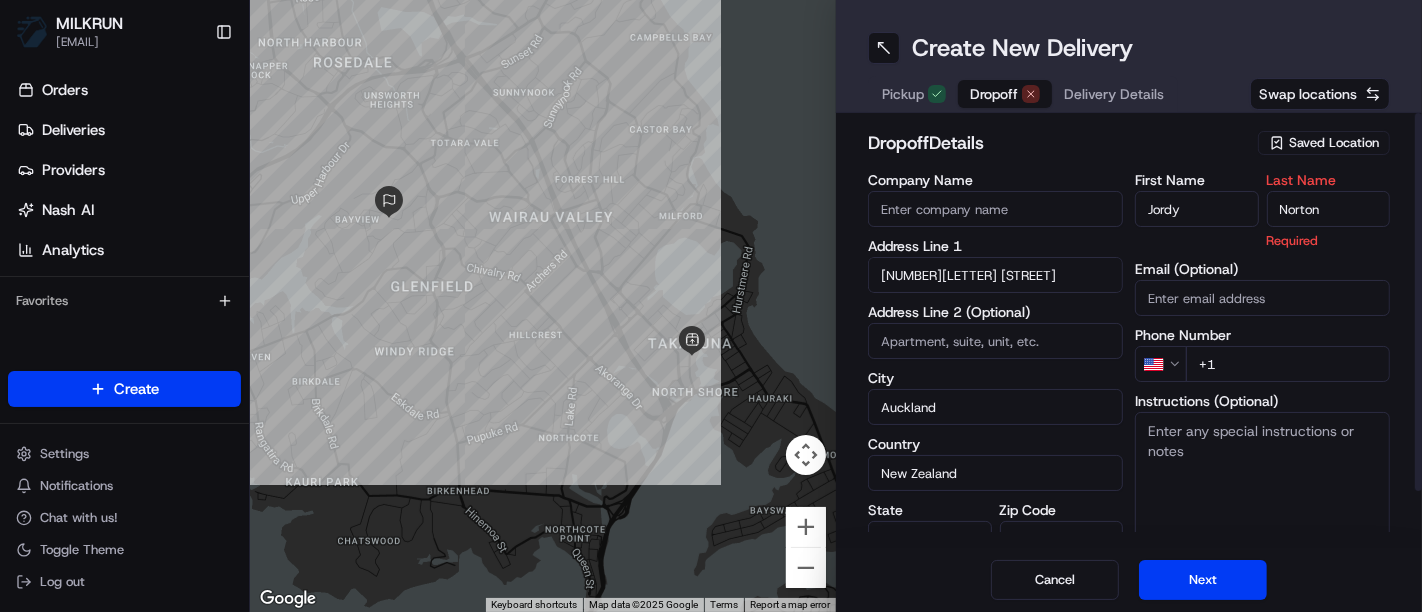 click on "MILKRUN crogers2@woolworths.com.au Toggle Sidebar Orders Deliveries Providers Nash AI Analytics Favorites Main Menu Members & Organization Organization Users Roles Preferences Customization Tracking Orchestration Automations Locations Pickup Locations Dropoff Locations AI Support Call Agent Billing Billing Refund Requests Integrations Notification Triggers Webhooks API Keys Request Logs Create Settings Notifications Chat with us! Toggle Theme Log out ← Move left → Move right ↑ Move up ↓ Move down + Zoom in - Zoom out Home Jump left by 75% End Jump right by 75% Page Up Jump up by 75% Page Down Jump down by 75% Keyboard shortcuts Map Data Map data ©2025 Google Map data ©2025 Google 1 km  Click to toggle between metric and imperial units Terms Report a map error Create New Delivery Pickup Dropoff Delivery Details Swap locations dropoff  Details Saved Location Company Name Address Line 1 65C Spinella Drive Address Line 2 (Optional) City Auckland Country New Zealand State Auckland 0629" at bounding box center [711, 306] 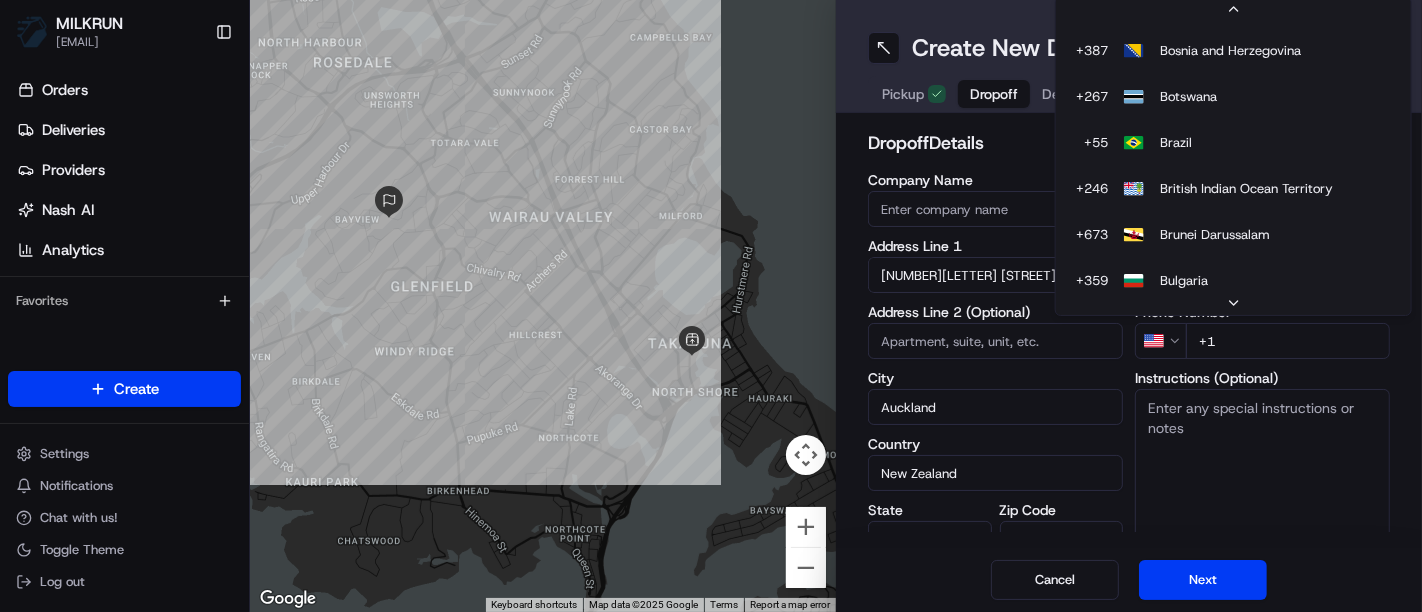 scroll, scrollTop: 1646, scrollLeft: 0, axis: vertical 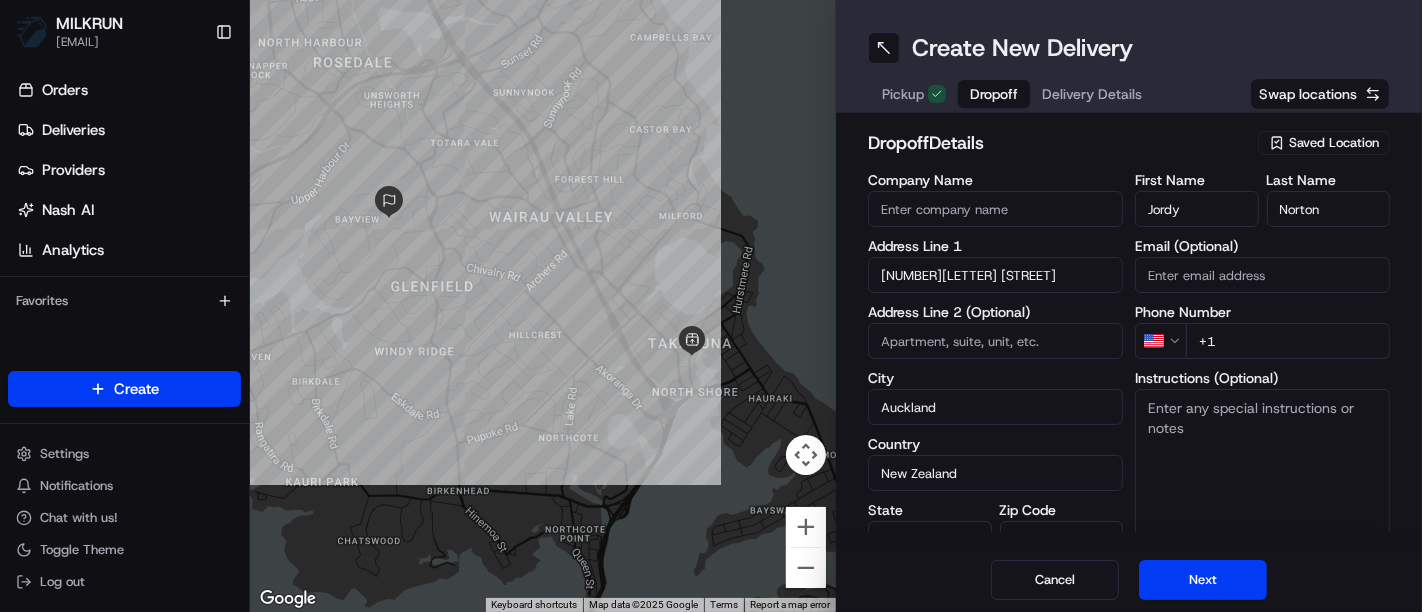 click on "MILKRUN crogers2@woolworths.com.au Toggle Sidebar Orders Deliveries Providers Nash AI Analytics Favorites Main Menu Members & Organization Organization Users Roles Preferences Customization Tracking Orchestration Automations Locations Pickup Locations Dropoff Locations AI Support Call Agent Billing Billing Refund Requests Integrations Notification Triggers Webhooks API Keys Request Logs Create Settings Notifications Chat with us! Toggle Theme Log out ← Move left → Move right ↑ Move up ↓ Move down + Zoom in - Zoom out Home Jump left by 75% End Jump right by 75% Page Up Jump up by 75% Page Down Jump down by 75% Keyboard shortcuts Map Data Map data ©2025 Google Map data ©2025 Google 1 km  Click to toggle between metric and imperial units Terms Report a map error Create New Delivery Pickup Dropoff Delivery Details Swap locations dropoff  Details Saved Location Company Name Address Line 1 65C Spinella Drive Address Line 2 (Optional) City Auckland Country New Zealand State Auckland 0629" at bounding box center [711, 306] 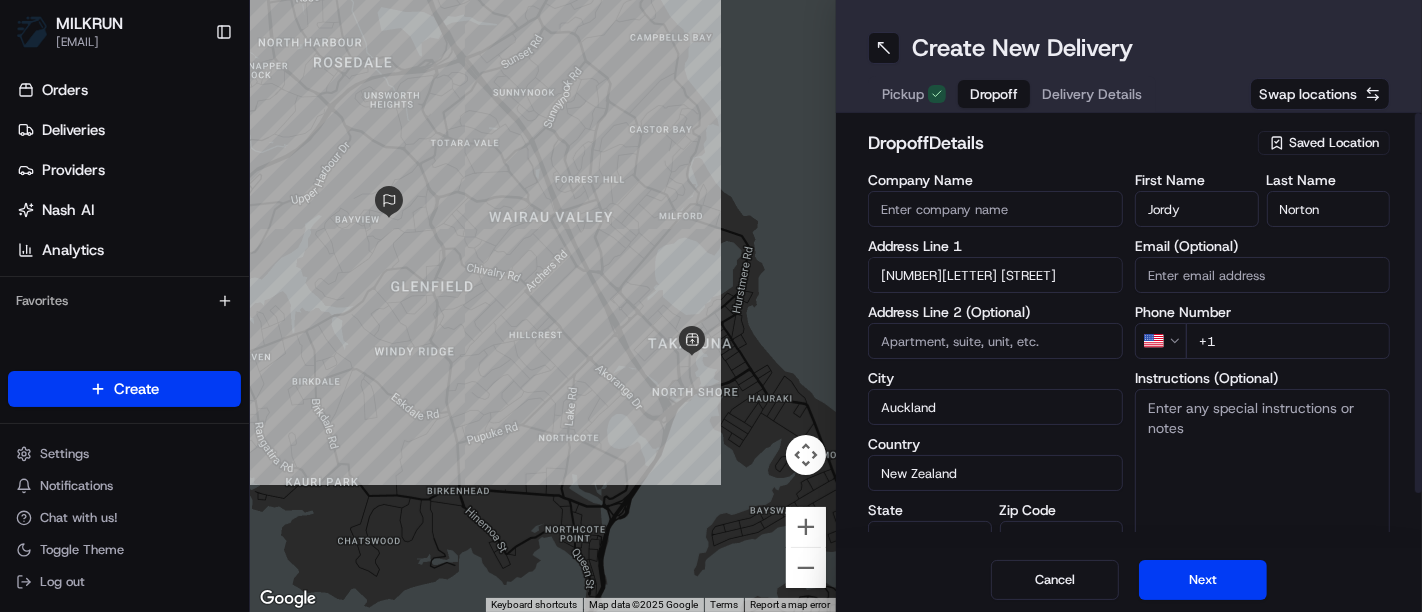 click on "MILKRUN crogers2@woolworths.com.au Toggle Sidebar Orders Deliveries Providers Nash AI Analytics Favorites Main Menu Members & Organization Organization Users Roles Preferences Customization Tracking Orchestration Automations Locations Pickup Locations Dropoff Locations AI Support Call Agent Billing Billing Refund Requests Integrations Notification Triggers Webhooks API Keys Request Logs Create Settings Notifications Chat with us! Toggle Theme Log out ← Move left → Move right ↑ Move up ↓ Move down + Zoom in - Zoom out Home Jump left by 75% End Jump right by 75% Page Up Jump up by 75% Page Down Jump down by 75% Keyboard shortcuts Map Data Map data ©2025 Google Map data ©2025 Google 1 km  Click to toggle between metric and imperial units Terms Report a map error Create New Delivery Pickup Dropoff Delivery Details Swap locations dropoff  Details Saved Location Company Name Address Line 1 65C Spinella Drive Address Line 2 (Optional) City Auckland Country New Zealand State Auckland 0629" at bounding box center [711, 306] 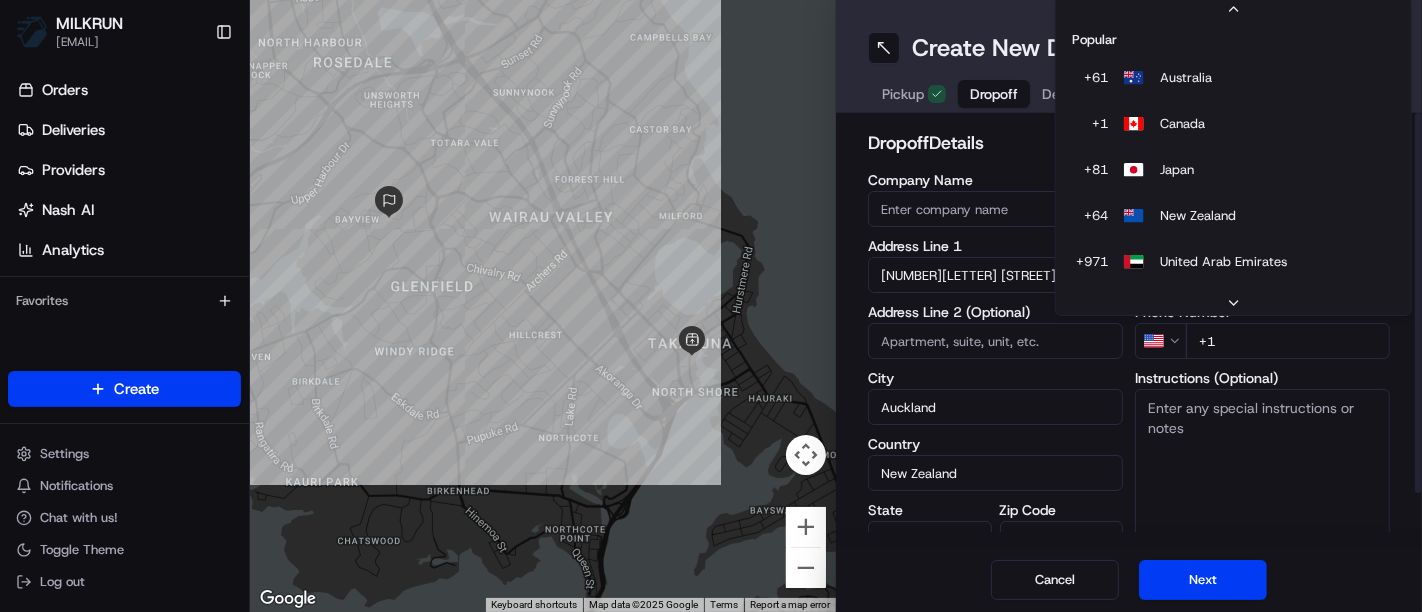 scroll, scrollTop: 85, scrollLeft: 0, axis: vertical 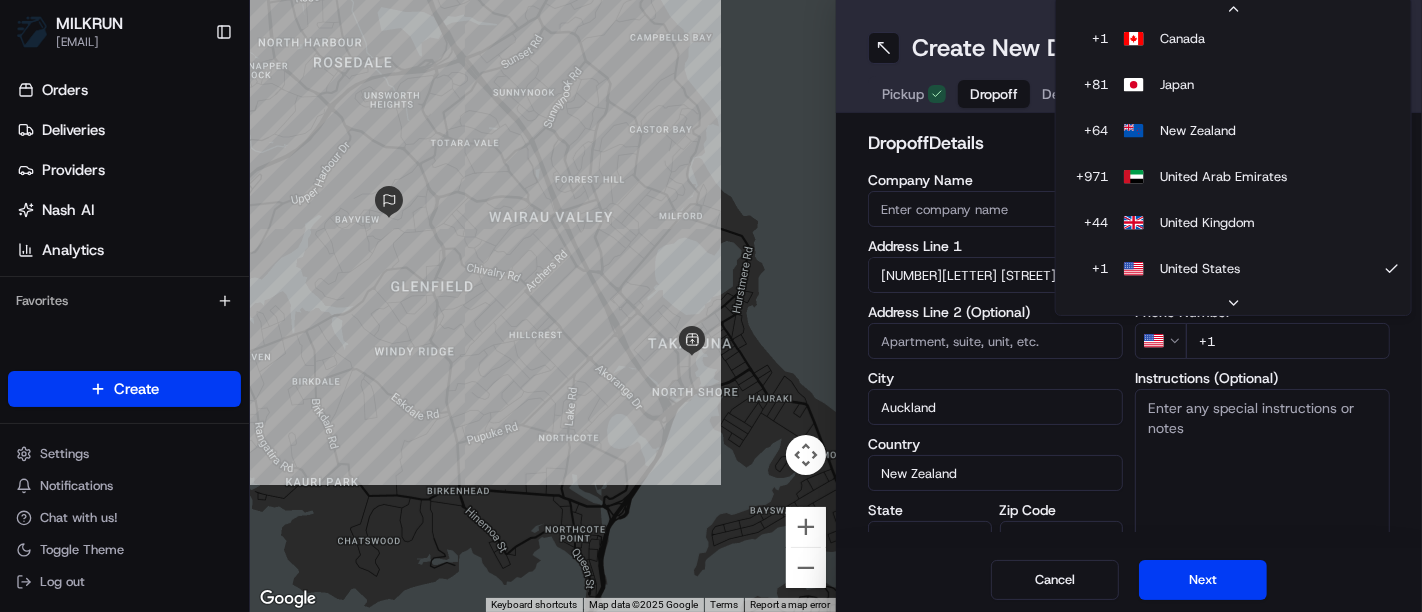 click on "MILKRUN crogers2@woolworths.com.au Toggle Sidebar Orders Deliveries Providers Nash AI Analytics Favorites Main Menu Members & Organization Organization Users Roles Preferences Customization Tracking Orchestration Automations Locations Pickup Locations Dropoff Locations AI Support Call Agent Billing Billing Refund Requests Integrations Notification Triggers Webhooks API Keys Request Logs Create Settings Notifications Chat with us! Toggle Theme Log out ← Move left → Move right ↑ Move up ↓ Move down + Zoom in - Zoom out Home Jump left by 75% End Jump right by 75% Page Up Jump up by 75% Page Down Jump down by 75% Keyboard shortcuts Map Data Map data ©2025 Google Map data ©2025 Google 1 km  Click to toggle between metric and imperial units Terms Report a map error Create New Delivery Pickup Dropoff Delivery Details Swap locations dropoff  Details Saved Location Company Name Address Line 1 65C Spinella Drive Address Line 2 (Optional) City Auckland Country New Zealand State Auckland 0629 +" at bounding box center (711, 306) 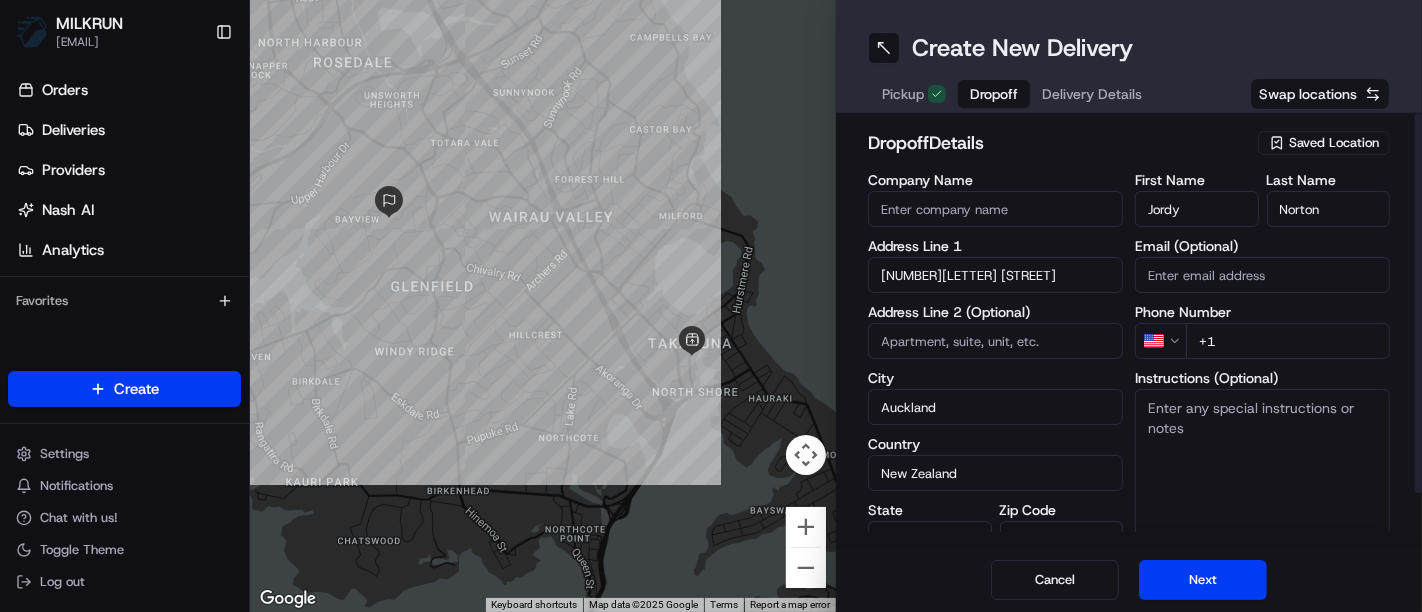 click on "+1" at bounding box center (1288, 341) 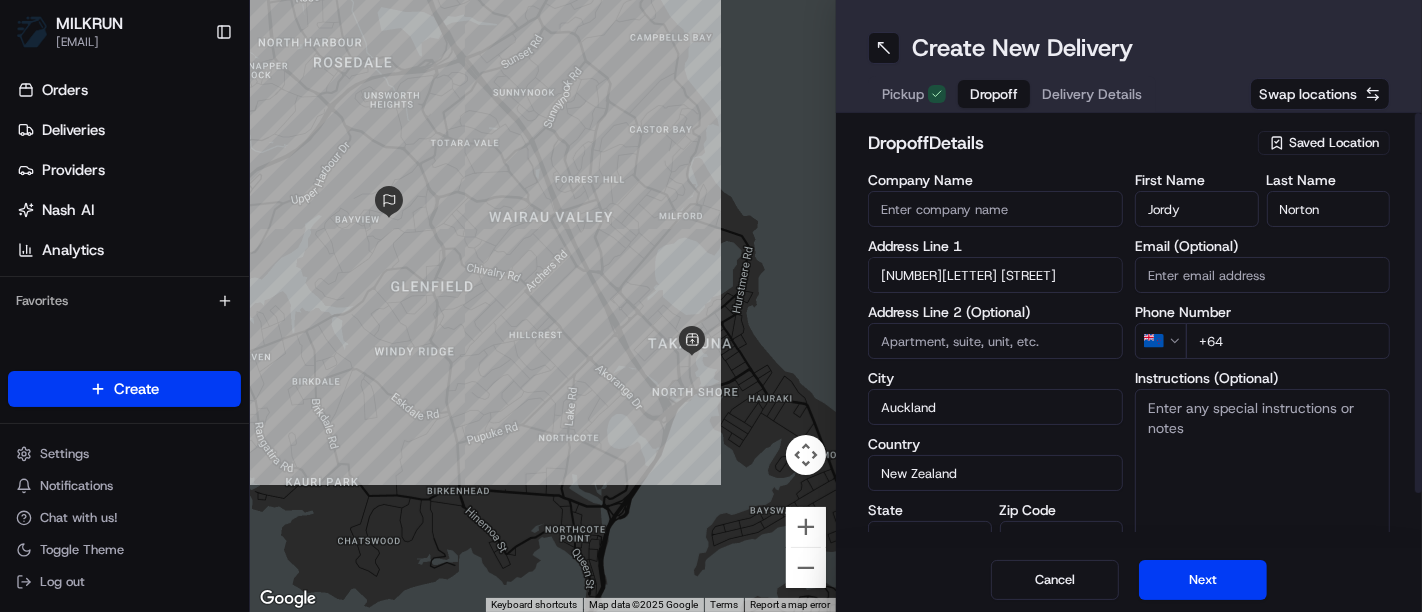 click on "+64" at bounding box center [1288, 341] 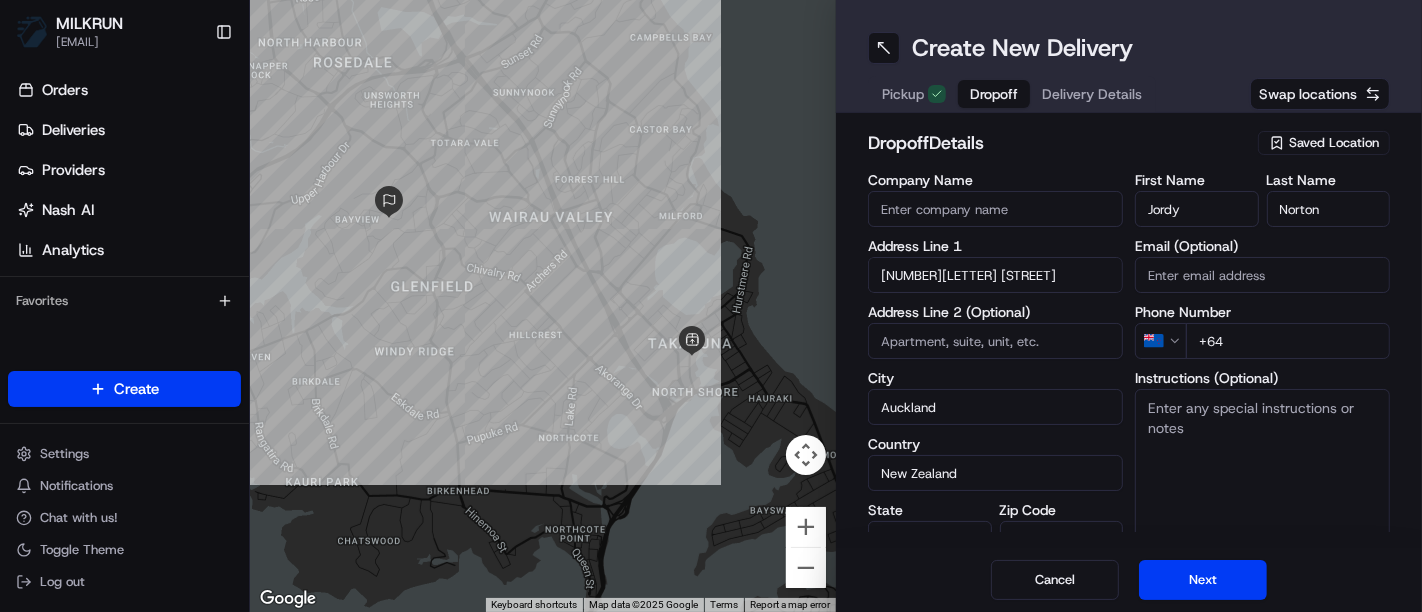 click on "MILKRUN crogers2@woolworths.com.au Toggle Sidebar Orders Deliveries Providers Nash AI Analytics Favorites Main Menu Members & Organization Organization Users Roles Preferences Customization Tracking Orchestration Automations Locations Pickup Locations Dropoff Locations AI Support Call Agent Billing Billing Refund Requests Integrations Notification Triggers Webhooks API Keys Request Logs Create Settings Notifications Chat with us! Toggle Theme Log out ← Move left → Move right ↑ Move up ↓ Move down + Zoom in - Zoom out Home Jump left by 75% End Jump right by 75% Page Up Jump up by 75% Page Down Jump down by 75% Keyboard shortcuts Map Data Map data ©2025 Google Map data ©2025 Google 1 km  Click to toggle between metric and imperial units Terms Report a map error Create New Delivery Pickup Dropoff Delivery Details Swap locations dropoff  Details Saved Location Company Name Address Line 1 65C Spinella Drive Address Line 2 (Optional) City Auckland Country New Zealand State Auckland 0629" at bounding box center (711, 306) 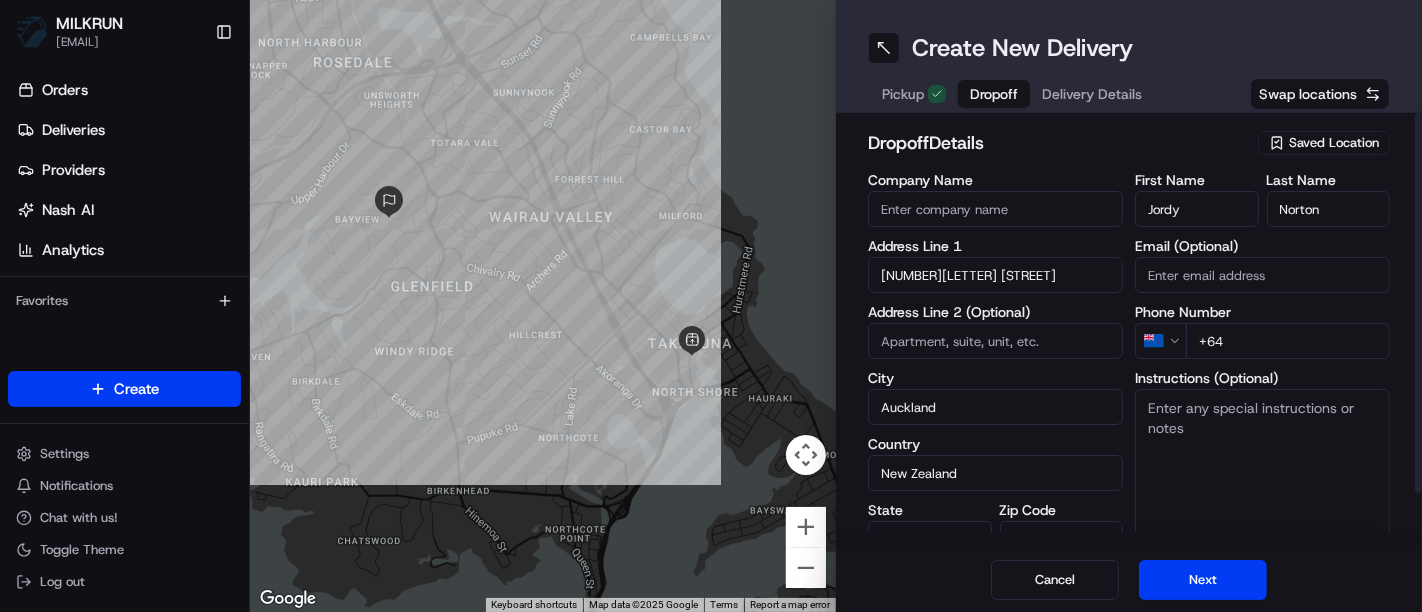 click on "+64" at bounding box center (1288, 341) 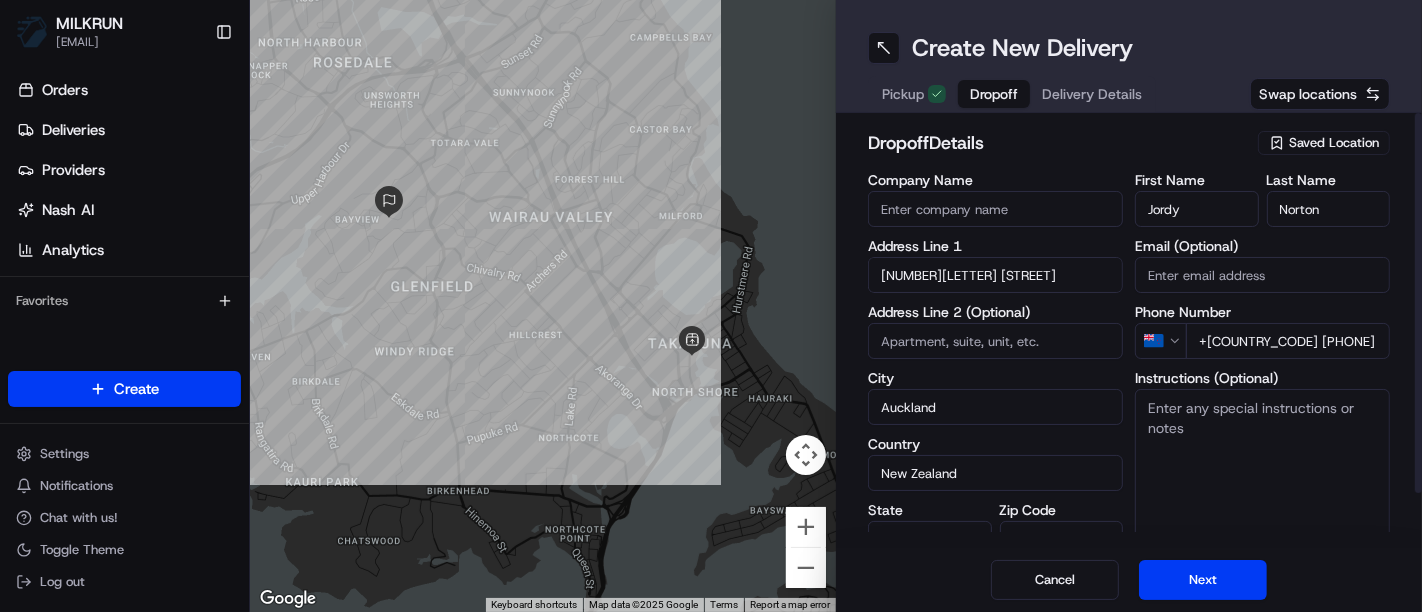 click on "+64 64210417258" at bounding box center (1288, 341) 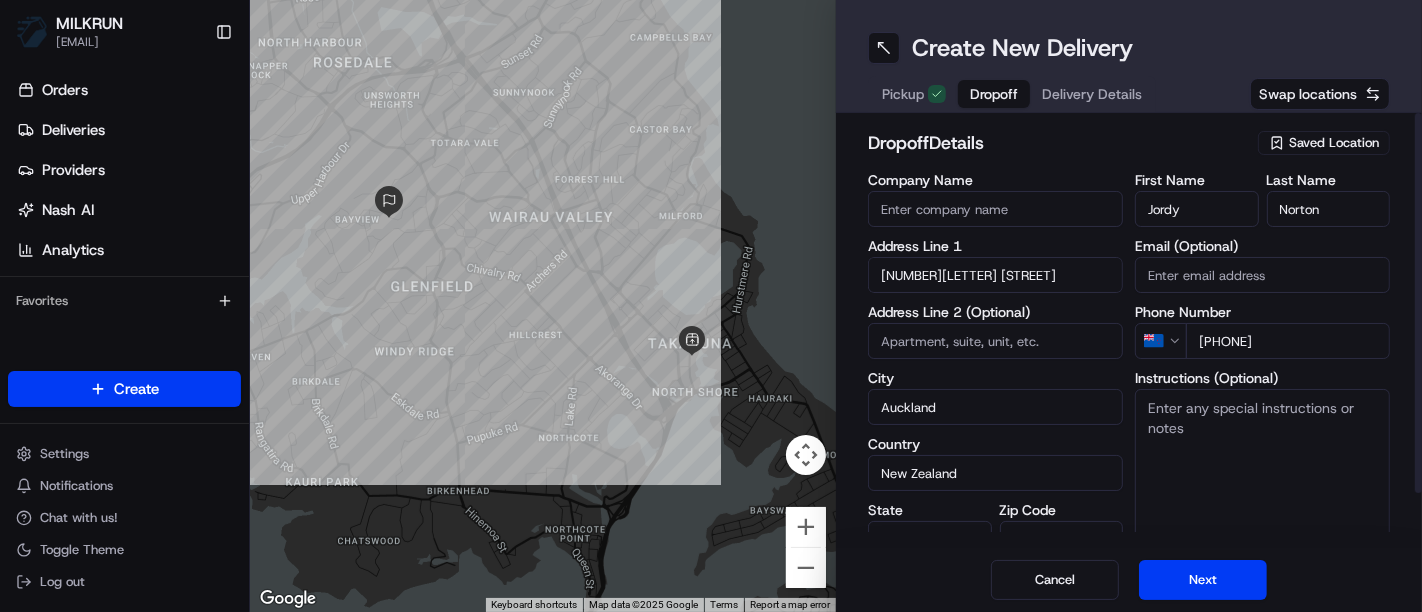 type on "+64 210 417 258" 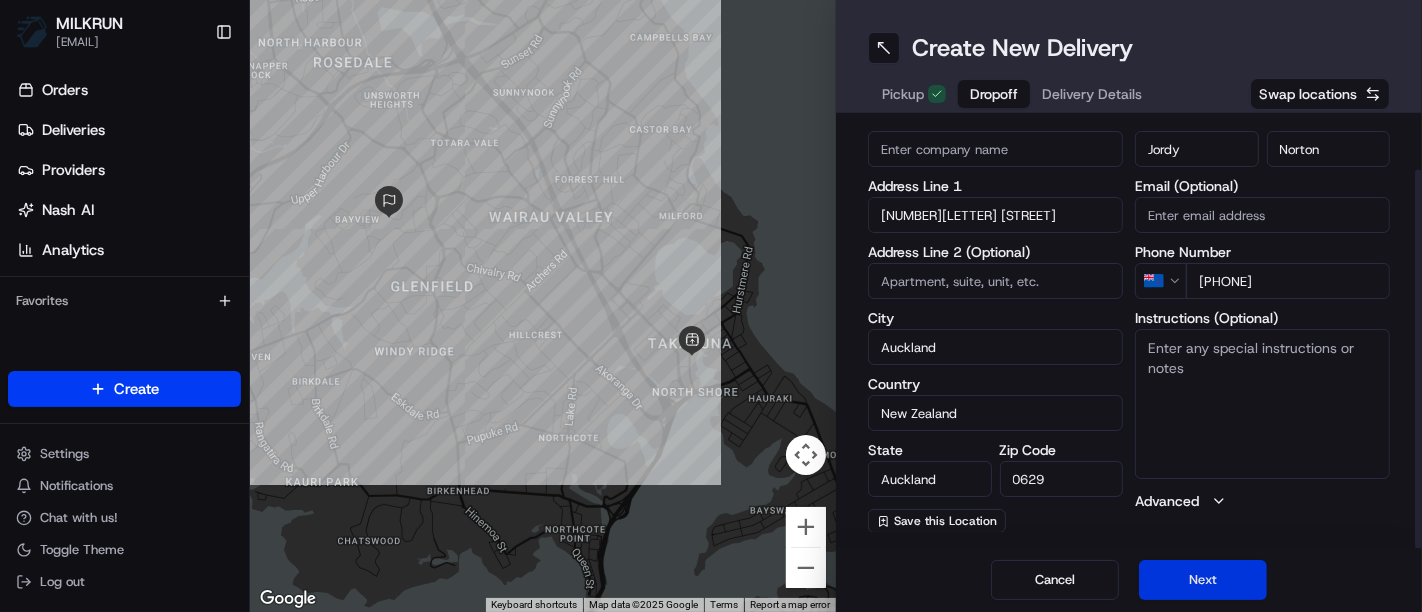 click on "Next" at bounding box center (1203, 580) 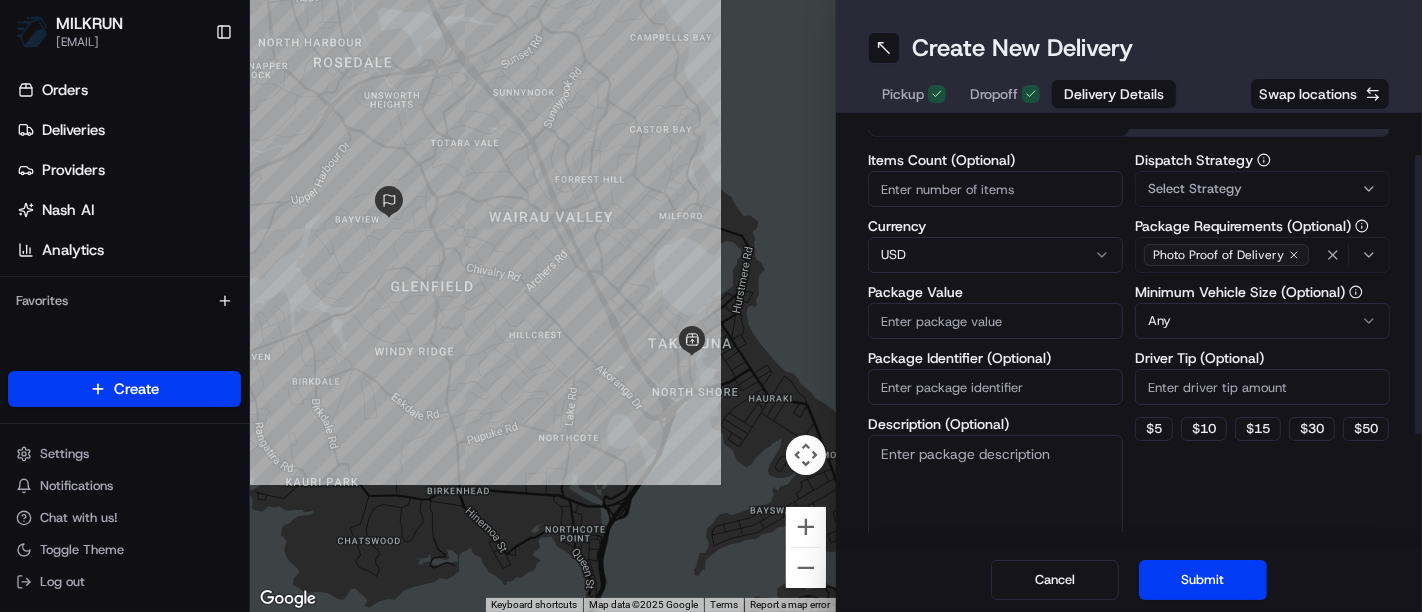 click on "MILKRUN crogers2@woolworths.com.au Toggle Sidebar Orders Deliveries Providers Nash AI Analytics Favorites Main Menu Members & Organization Organization Users Roles Preferences Customization Tracking Orchestration Automations Locations Pickup Locations Dropoff Locations AI Support Call Agent Billing Billing Refund Requests Integrations Notification Triggers Webhooks API Keys Request Logs Create Settings Notifications Chat with us! Toggle Theme Log out ← Move left → Move right ↑ Move up ↓ Move down + Zoom in - Zoom out Home Jump left by 75% End Jump right by 75% Page Up Jump up by 75% Page Down Jump down by 75% Keyboard shortcuts Map Data Map data ©2025 Google Map data ©2025 Google 1 km  Click to toggle between metric and imperial units Terms Report a map error Create New Delivery Pickup Dropoff Delivery Details Swap locations Delivery Details now scheduled Items Count (Optional) Currency USD Package Value Package Identifier (Optional) Description (Optional) Dispatch Strategy Any $ 5" at bounding box center (711, 306) 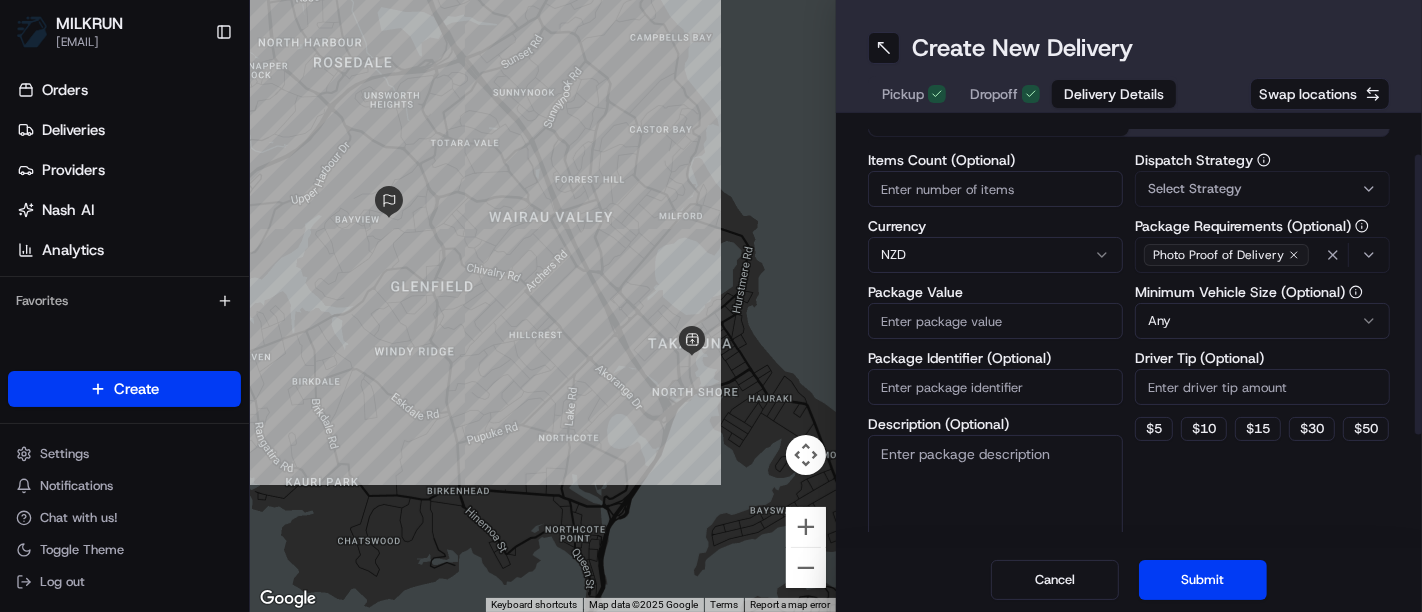 click on "Items Count (Optional) Currency NZD Package Value Package Identifier (Optional) Description (Optional)" at bounding box center [995, 350] 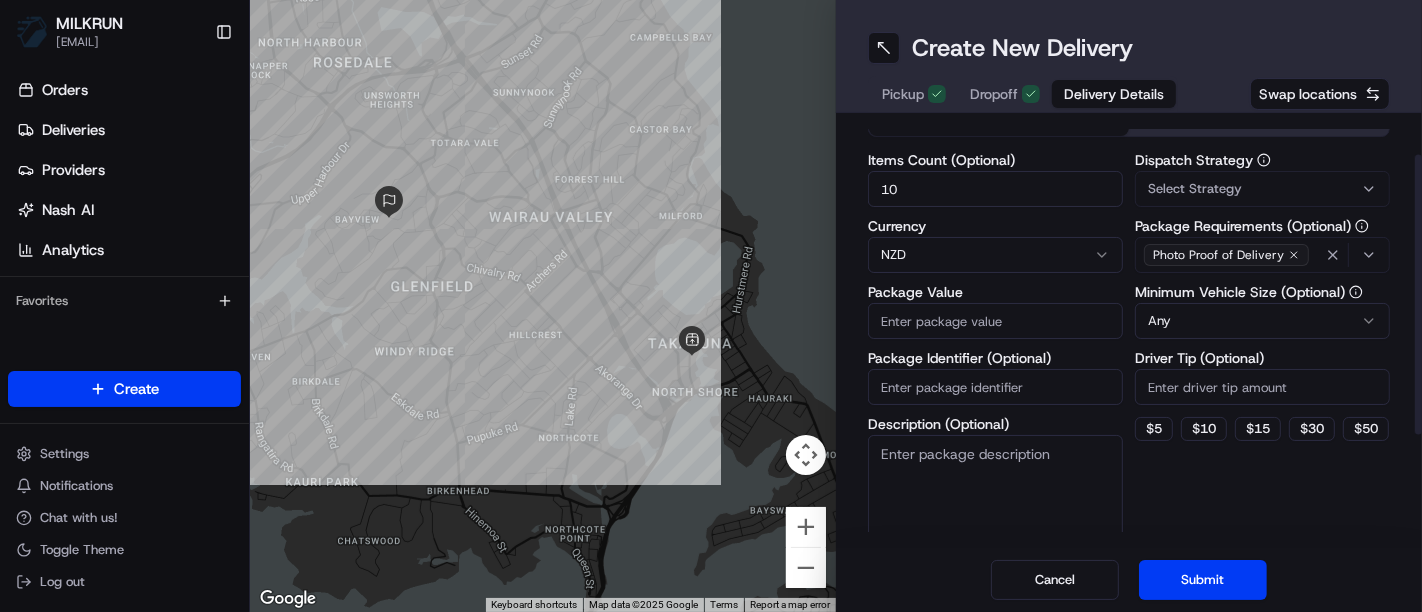 type on "10" 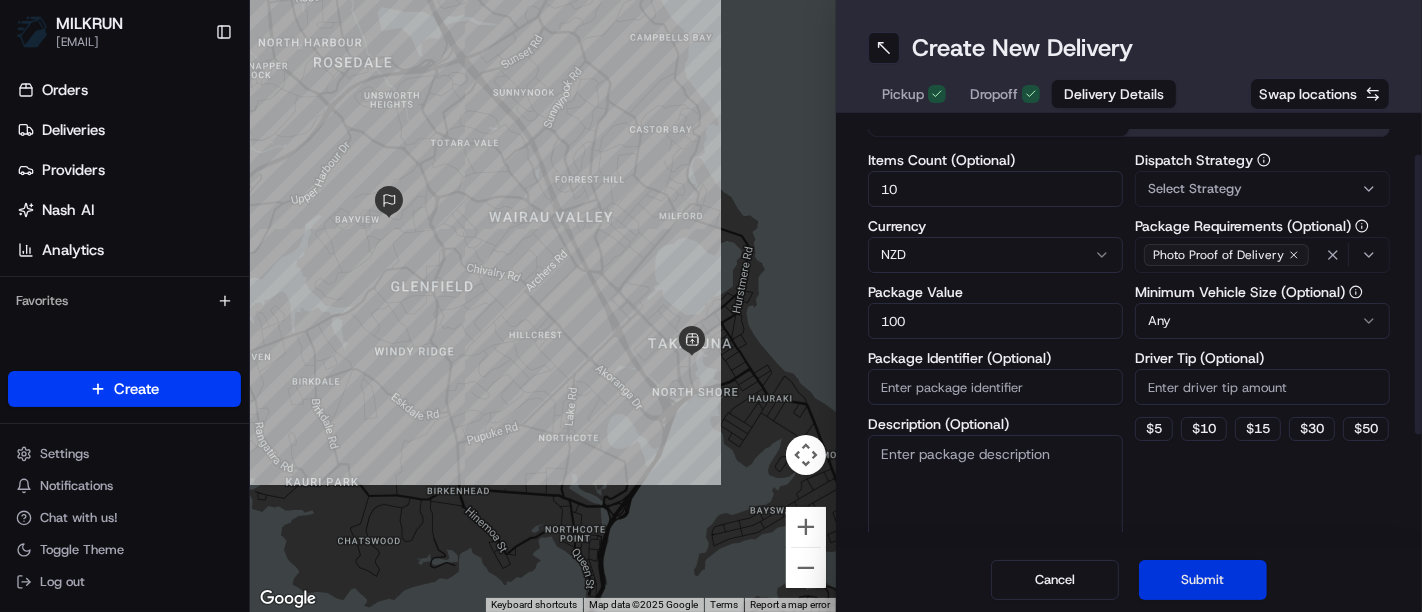 type on "100" 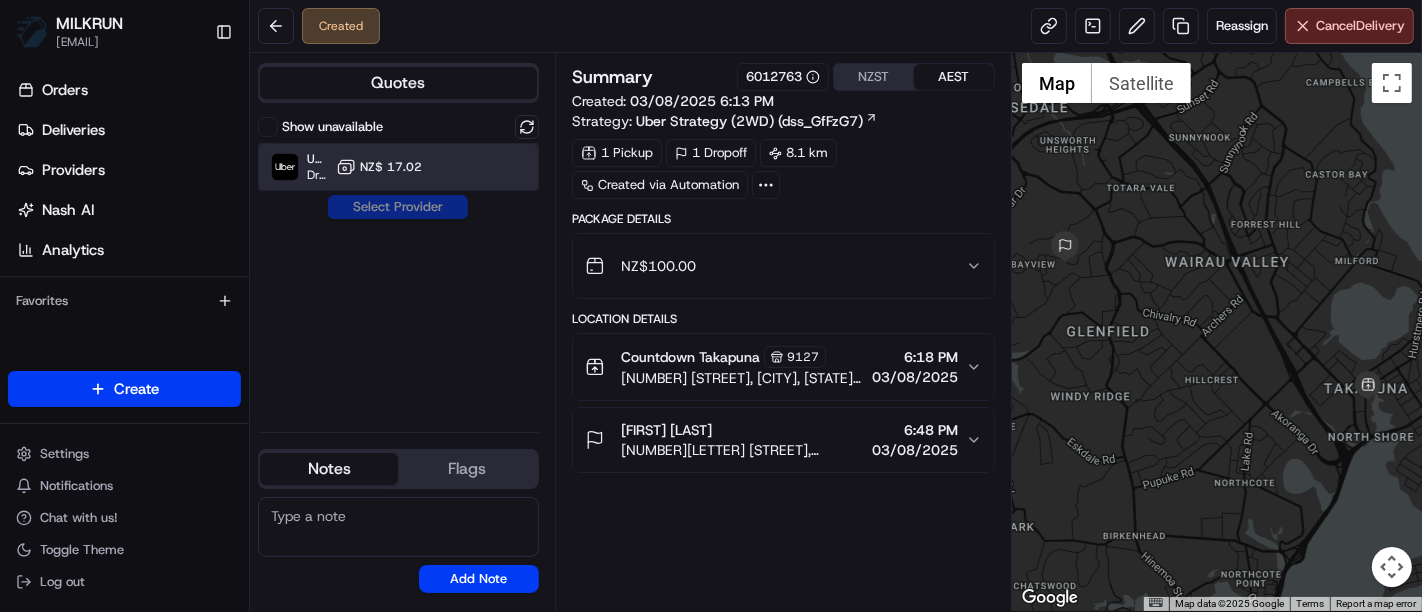 click on "Uber Dropoff ETA   30 minutes NZ$   17.02" at bounding box center (398, 167) 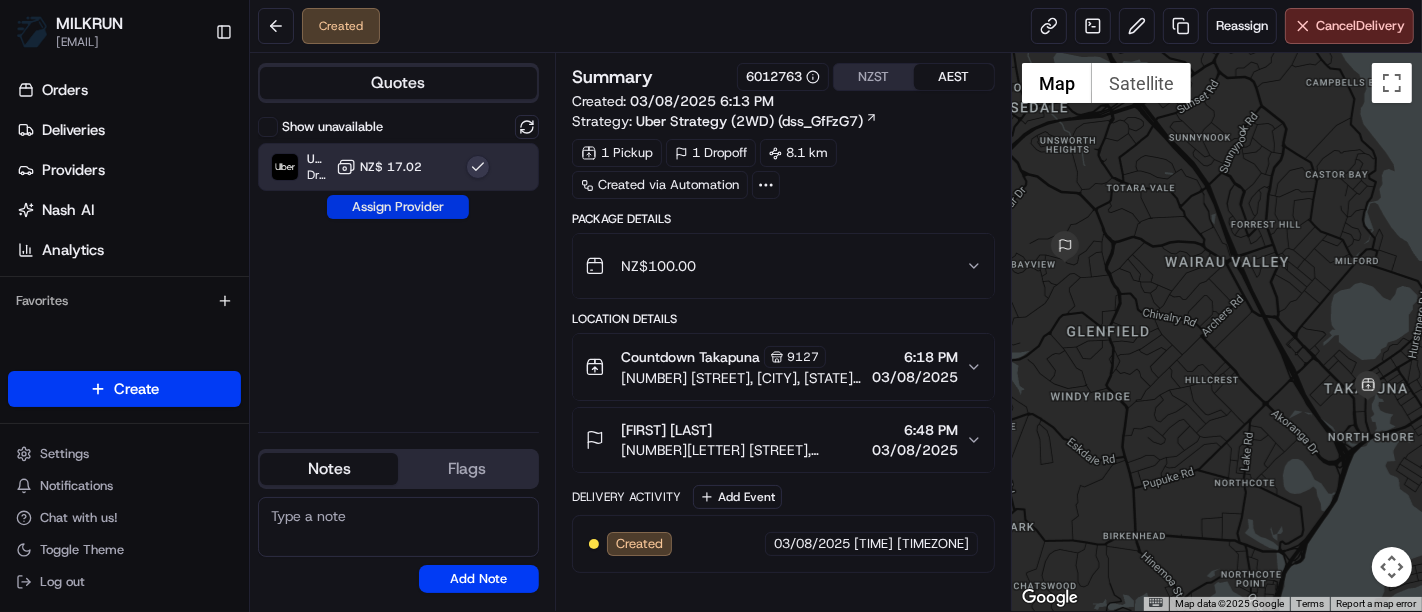 click on "Assign Provider" at bounding box center [398, 207] 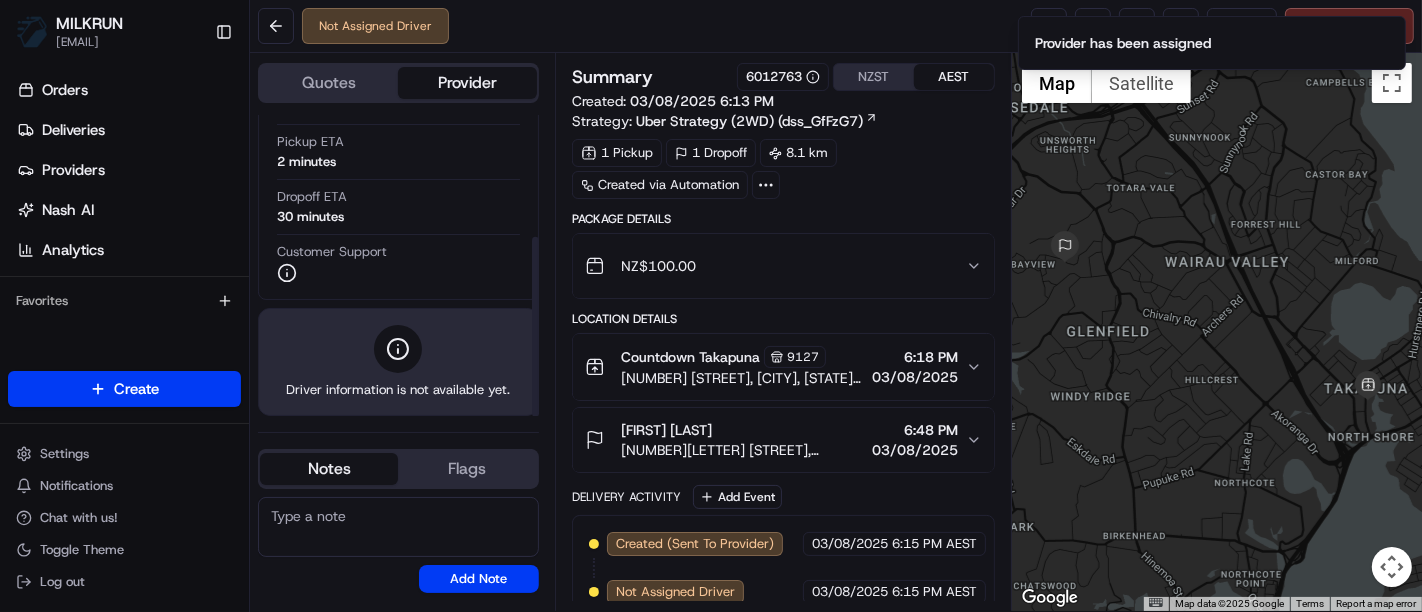scroll, scrollTop: 204, scrollLeft: 0, axis: vertical 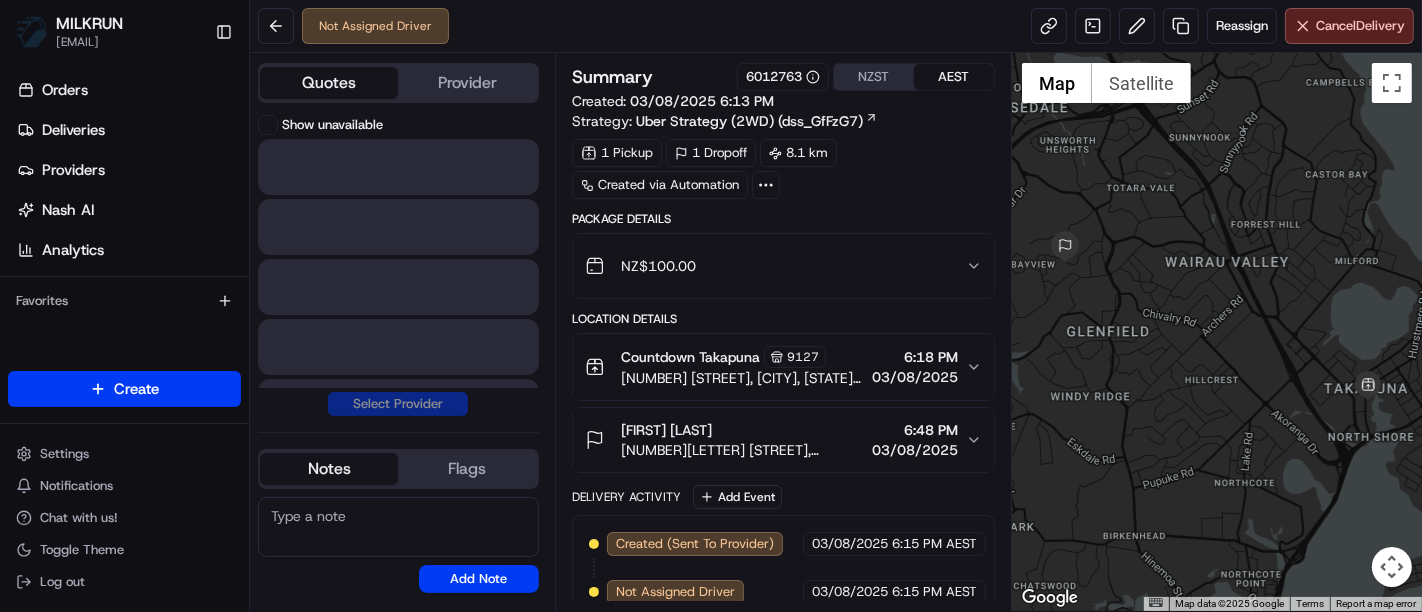 click on "Quotes" at bounding box center (329, 83) 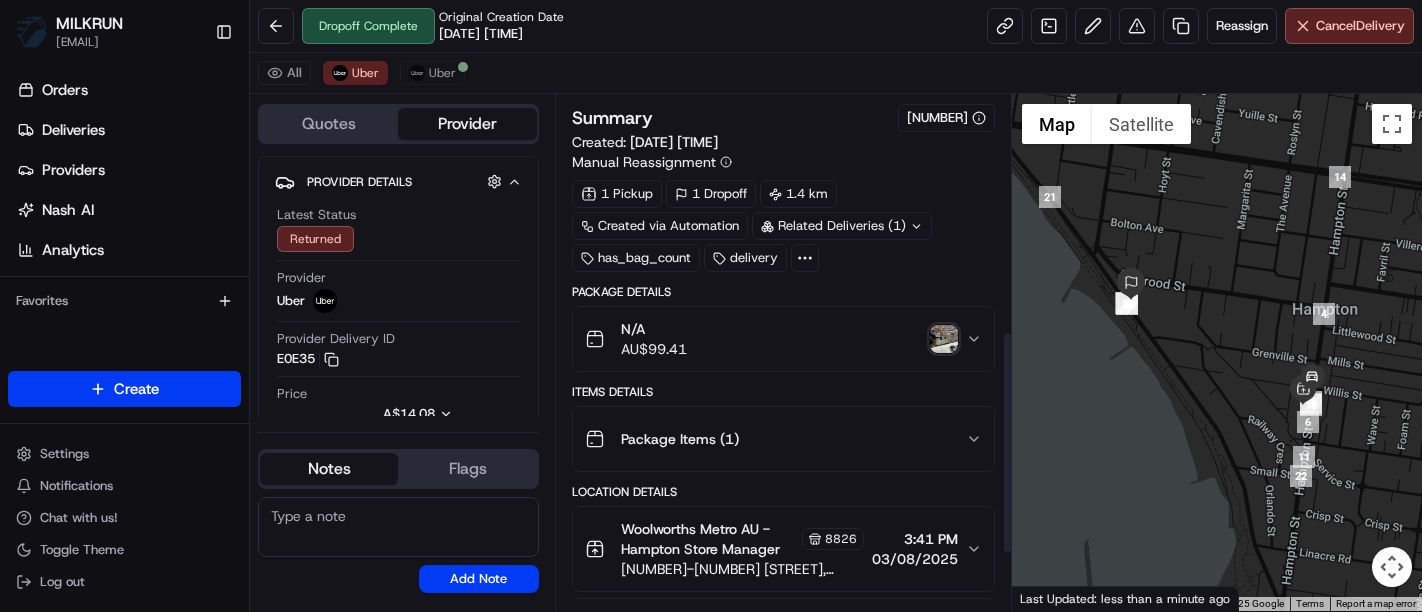 scroll, scrollTop: 0, scrollLeft: 0, axis: both 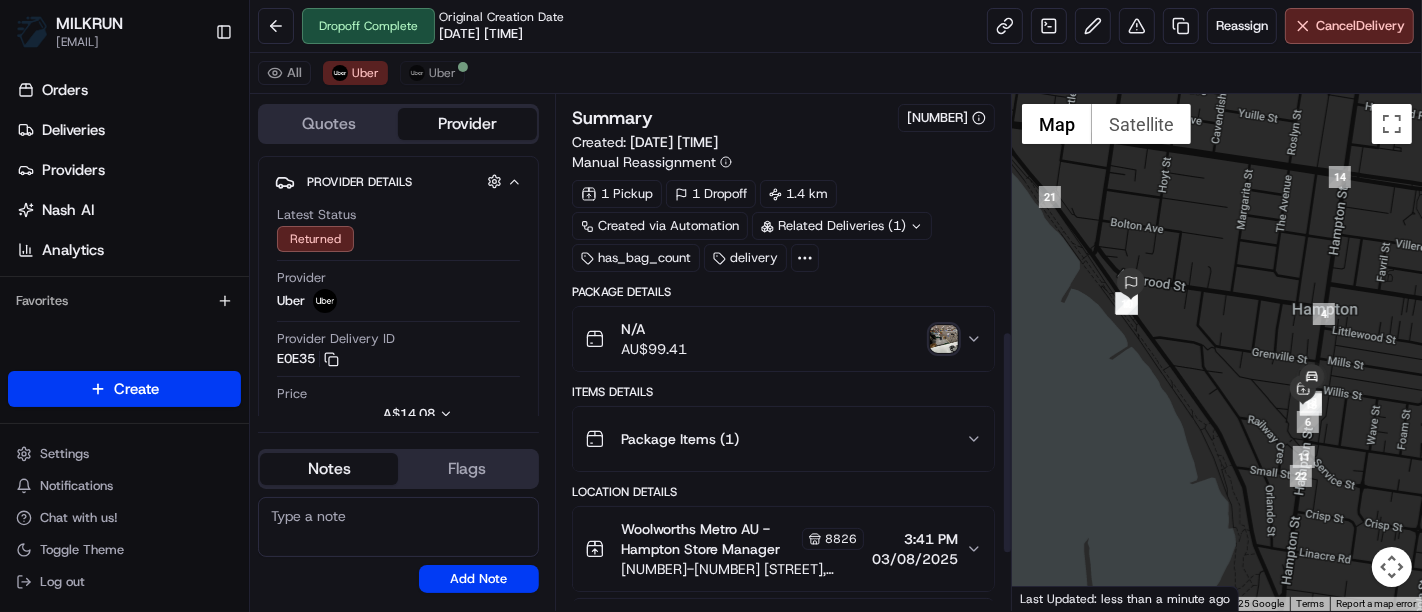click on "Deliveries" at bounding box center (128, 130) 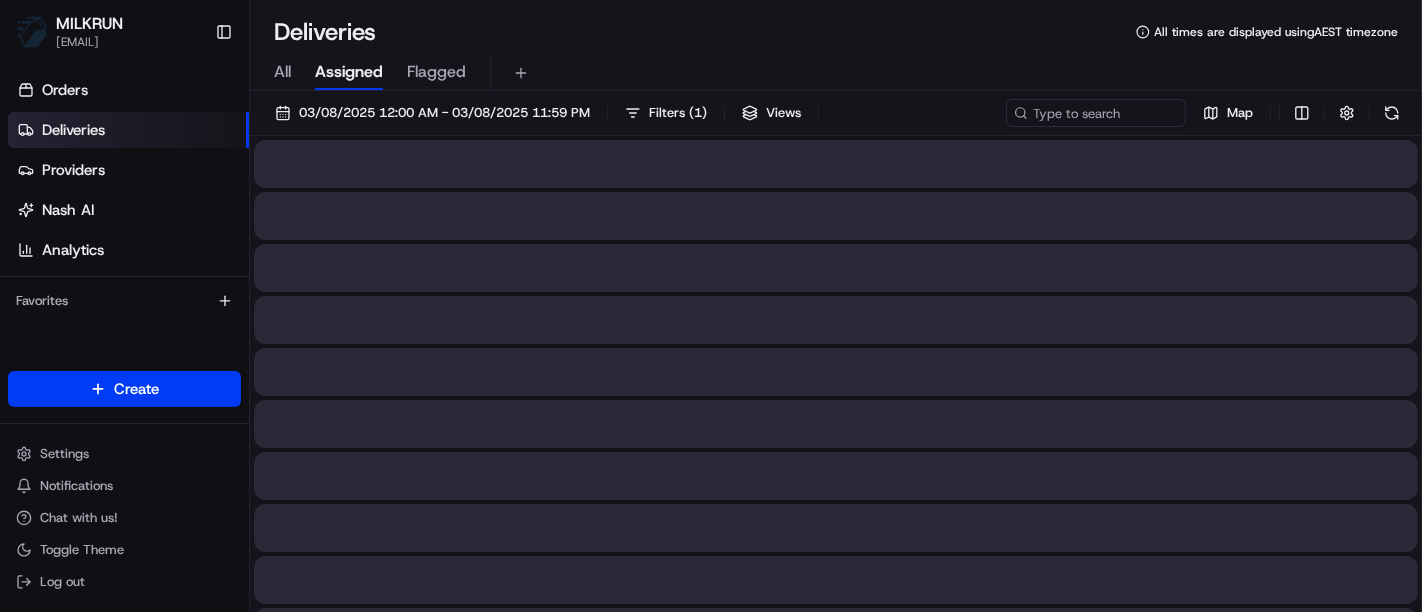 click on "All" at bounding box center (282, 72) 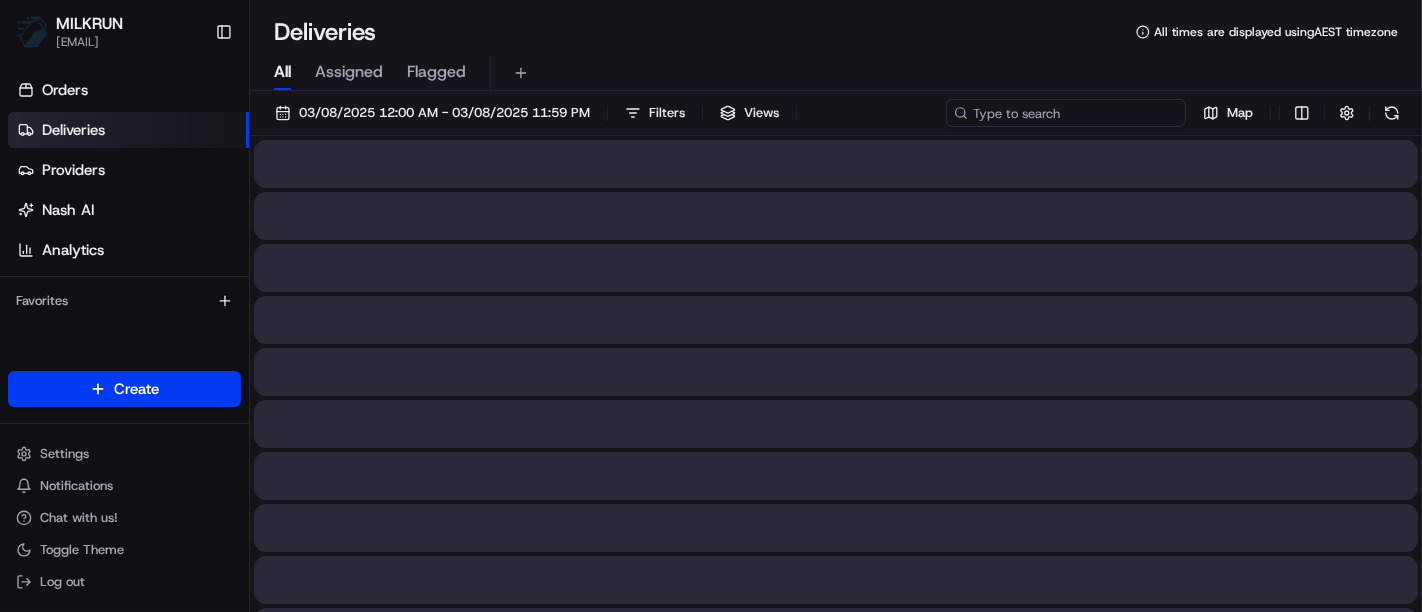click at bounding box center (1066, 113) 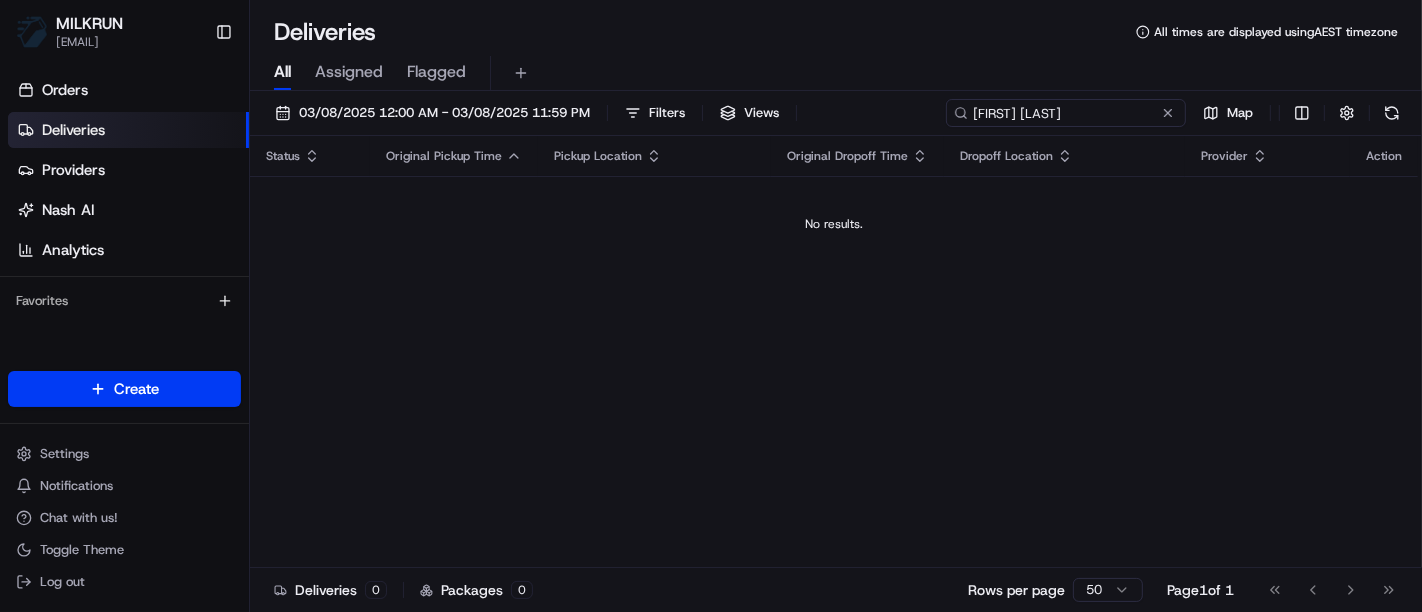 click on "Jordy Norton" at bounding box center [1066, 113] 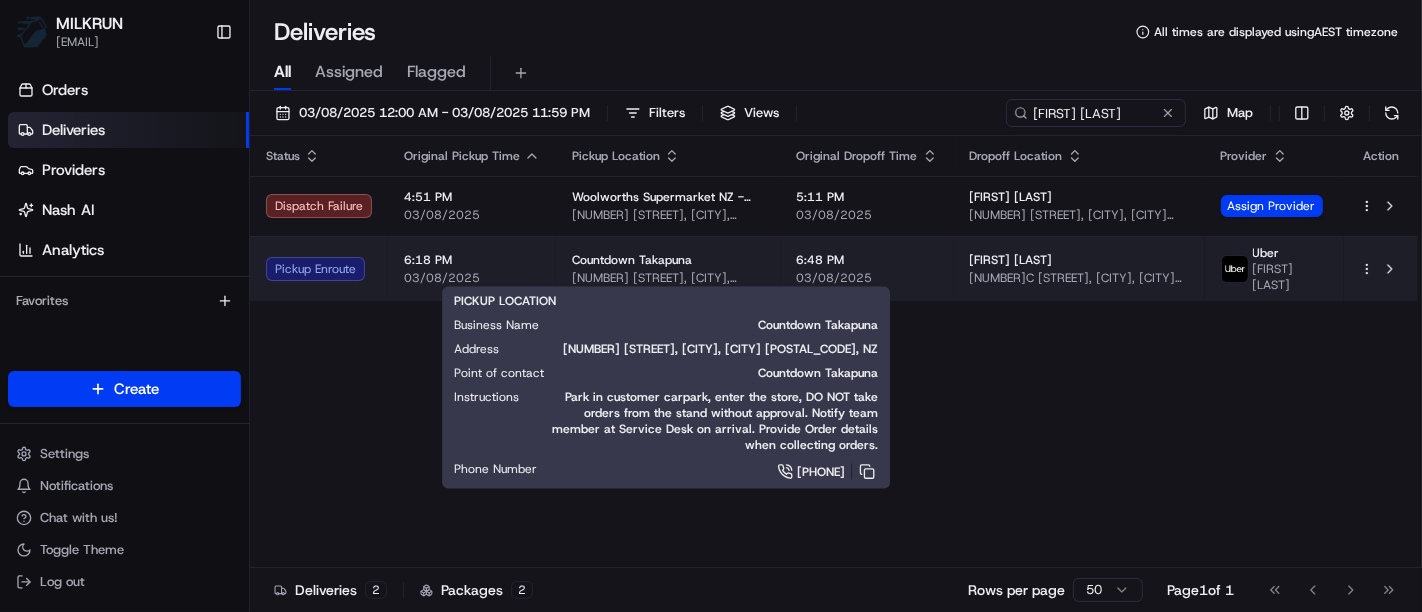 click on "[NUMBER] [STREET], [CITY], [CITY] [POSTAL_CODE], [COUNTRY]" at bounding box center (668, 278) 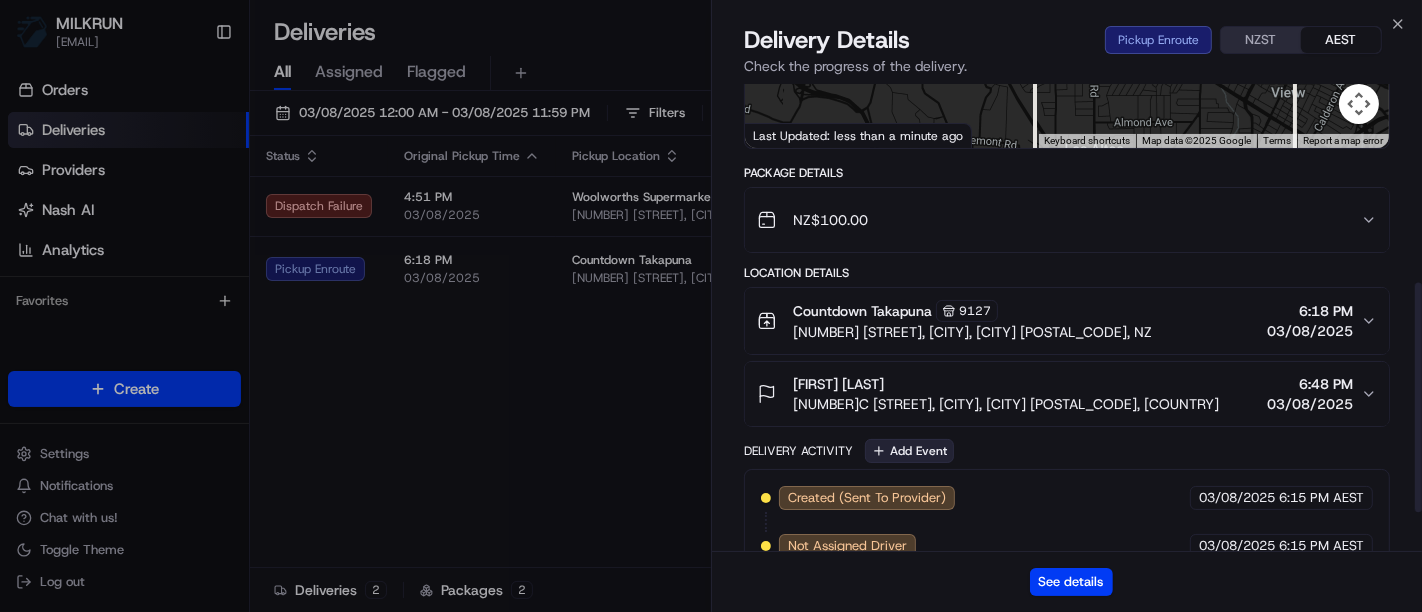 scroll, scrollTop: 485, scrollLeft: 0, axis: vertical 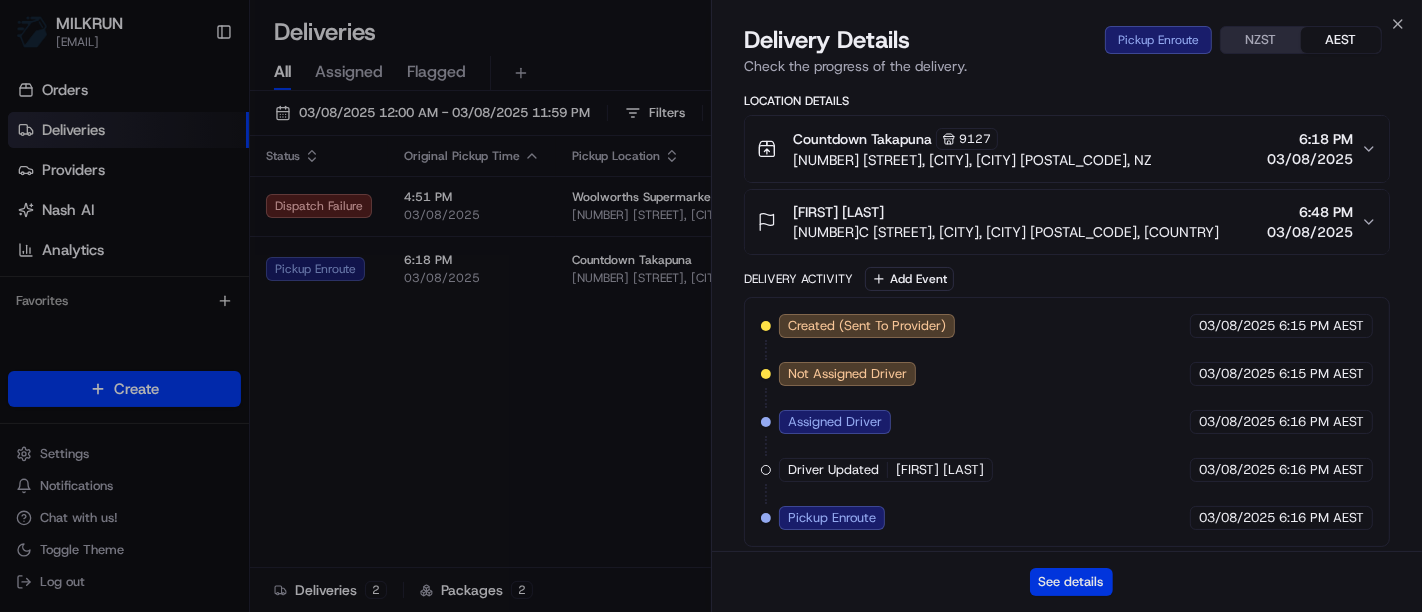 click on "See details" at bounding box center [1071, 582] 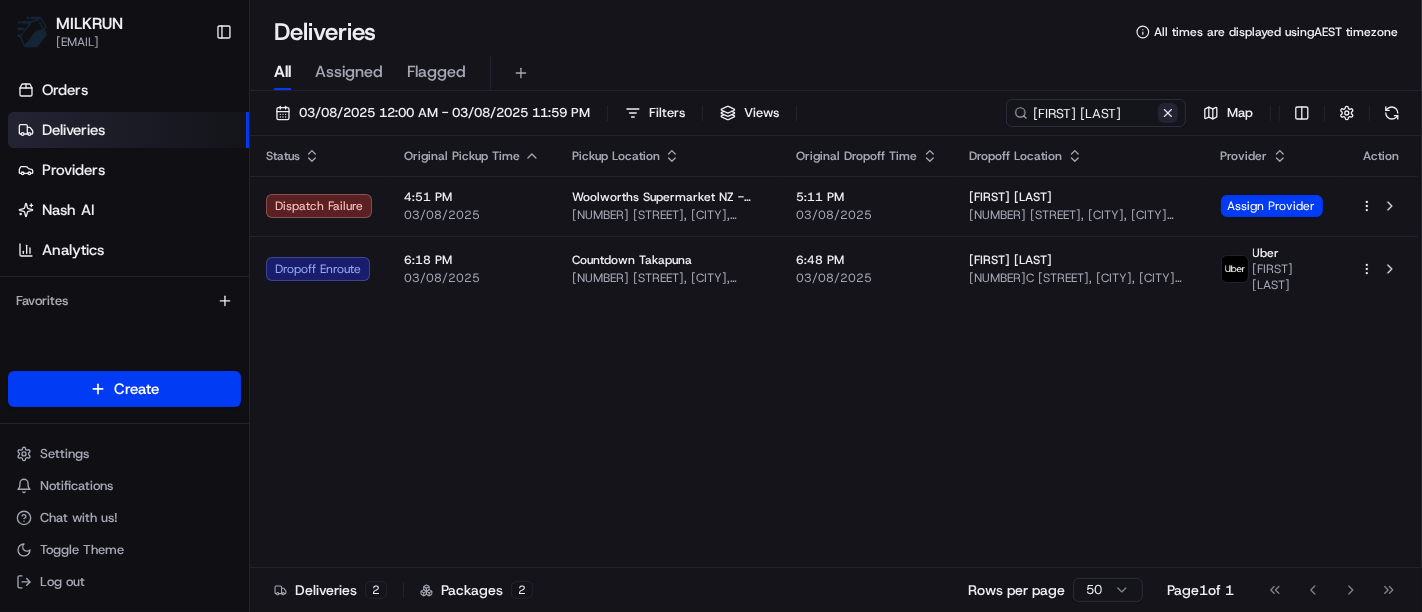 click at bounding box center (1168, 113) 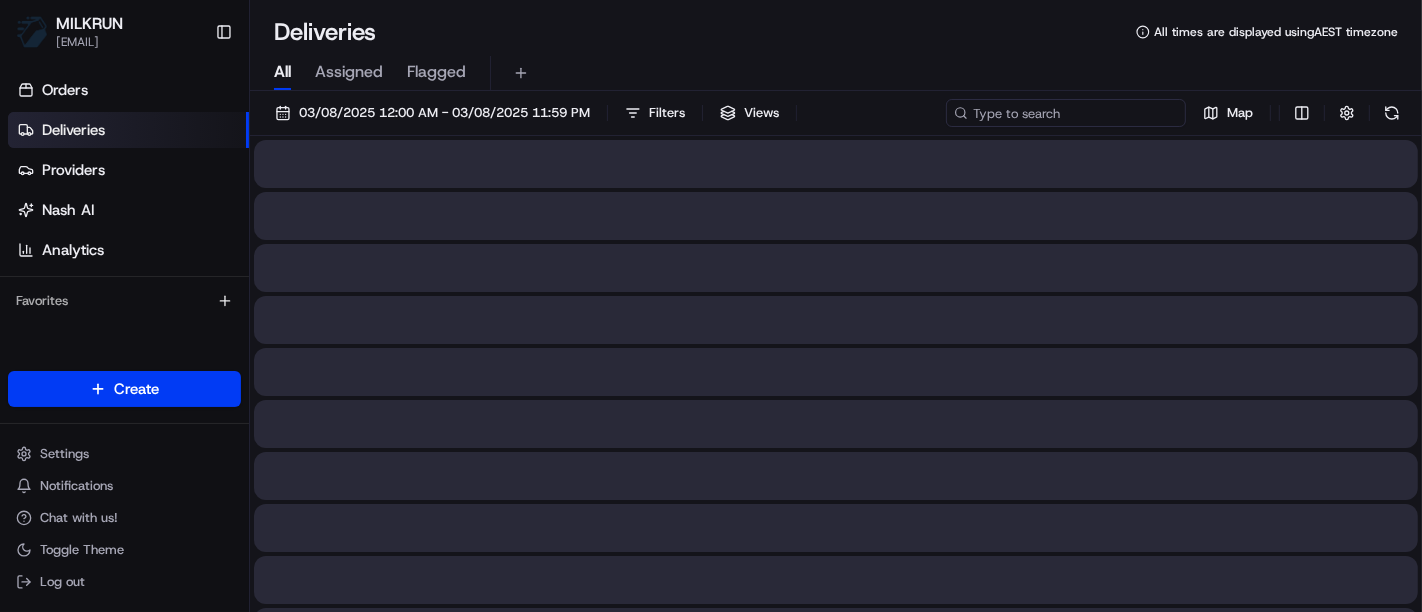 click at bounding box center (1066, 113) 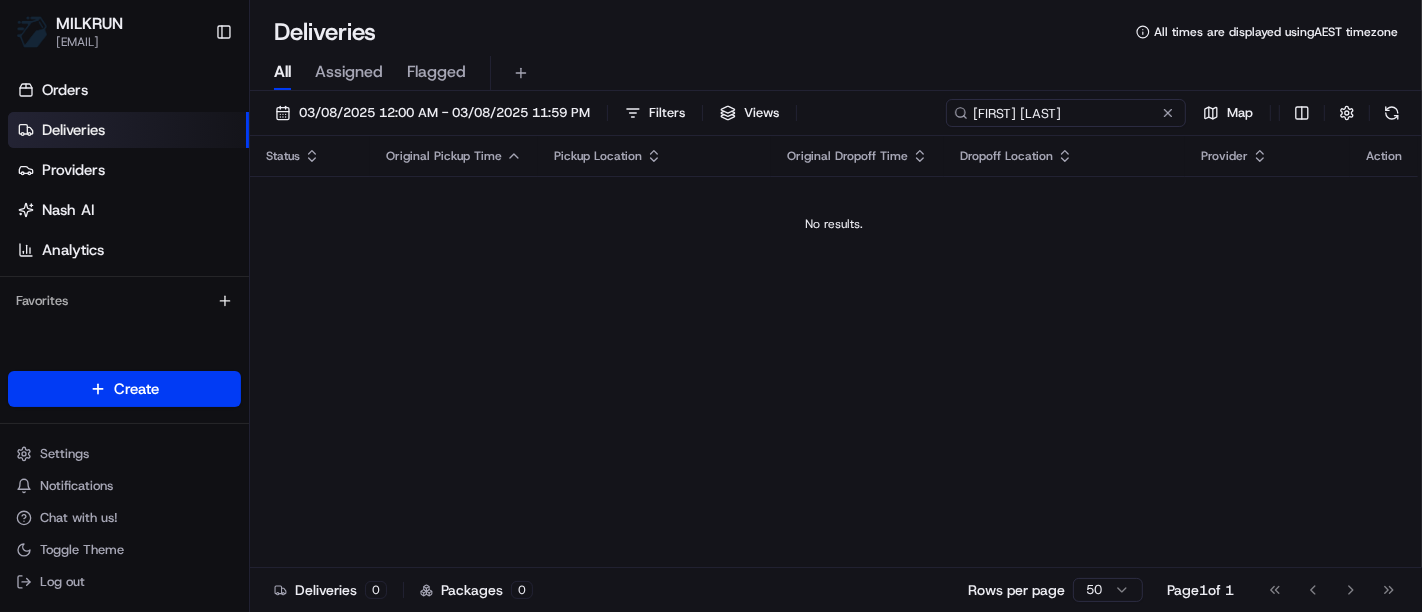 click on "grace mon" at bounding box center [1066, 113] 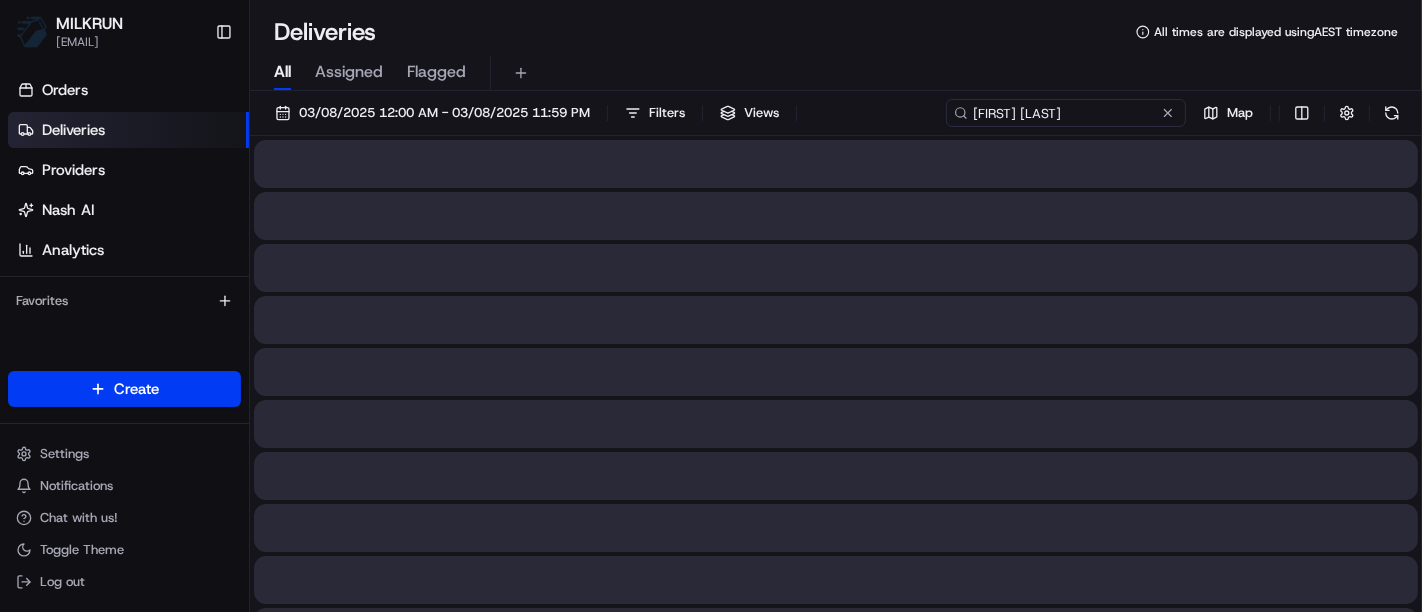 type on "grace moran" 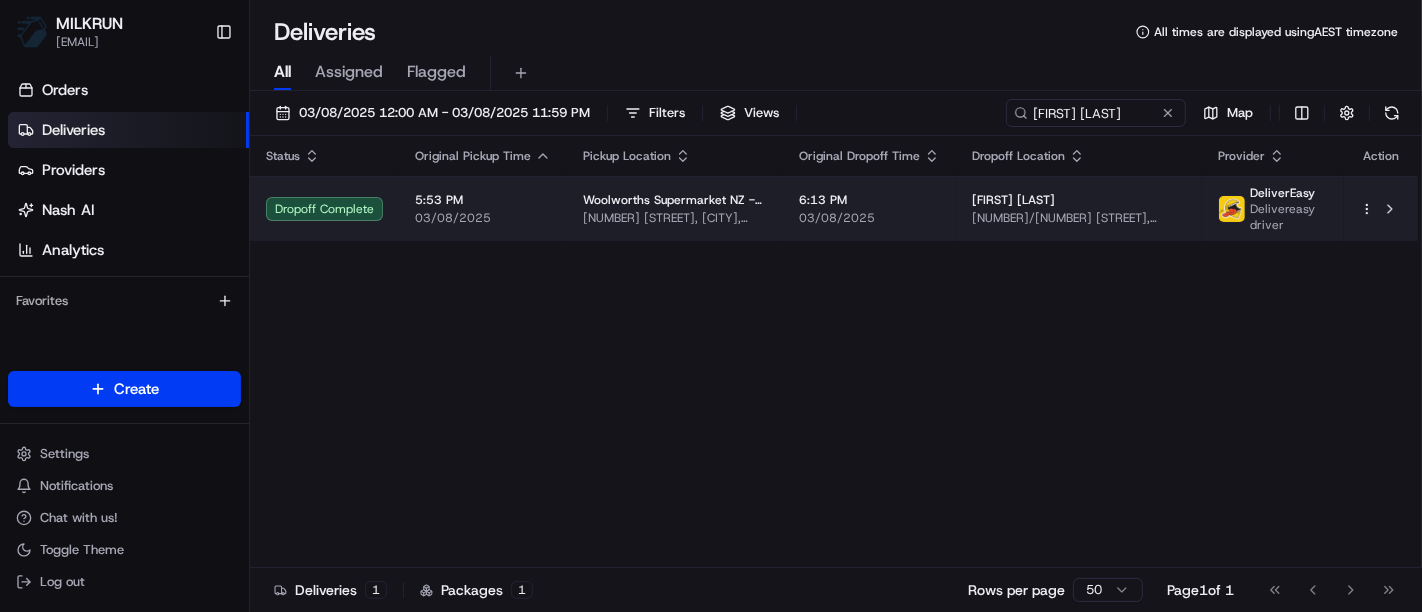 click on "03/08/2025" at bounding box center (483, 218) 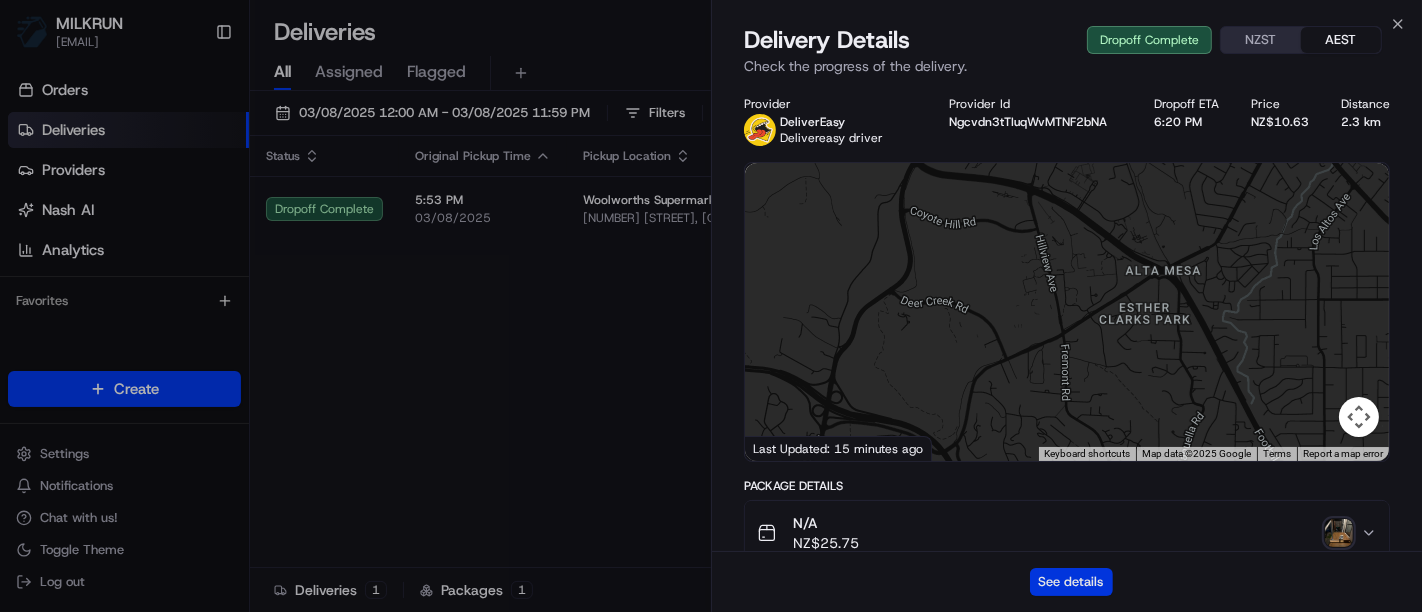 click on "See details" at bounding box center [1071, 582] 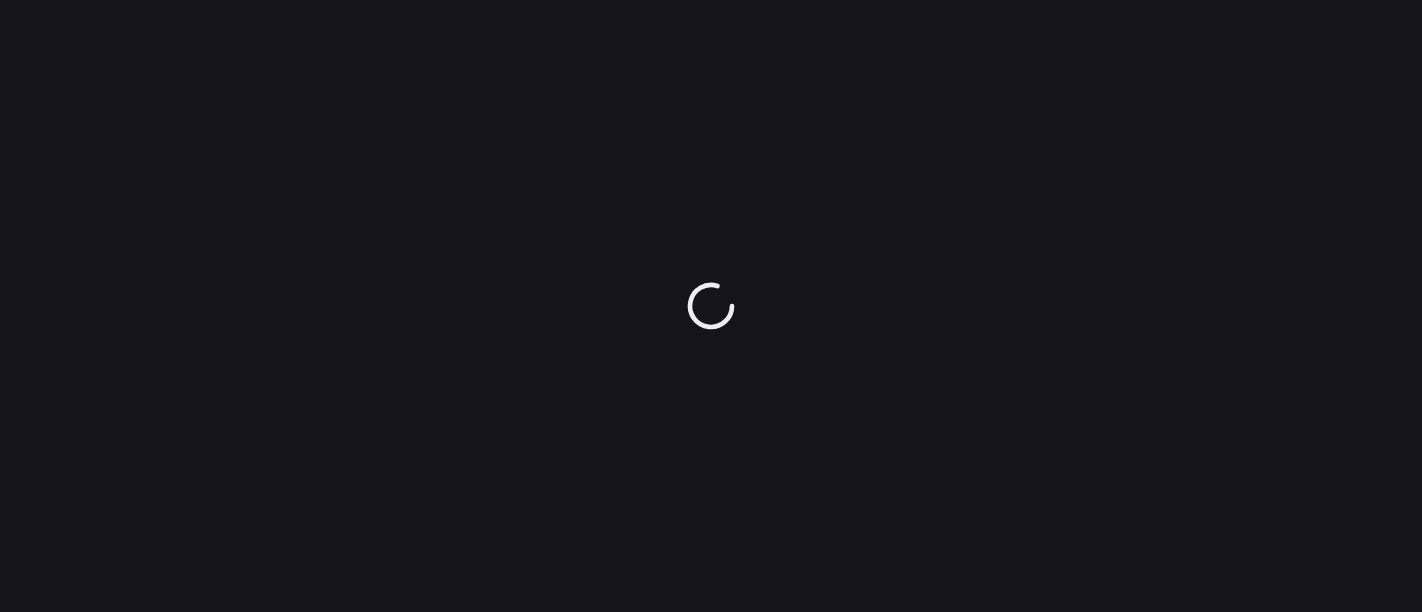 scroll, scrollTop: 0, scrollLeft: 0, axis: both 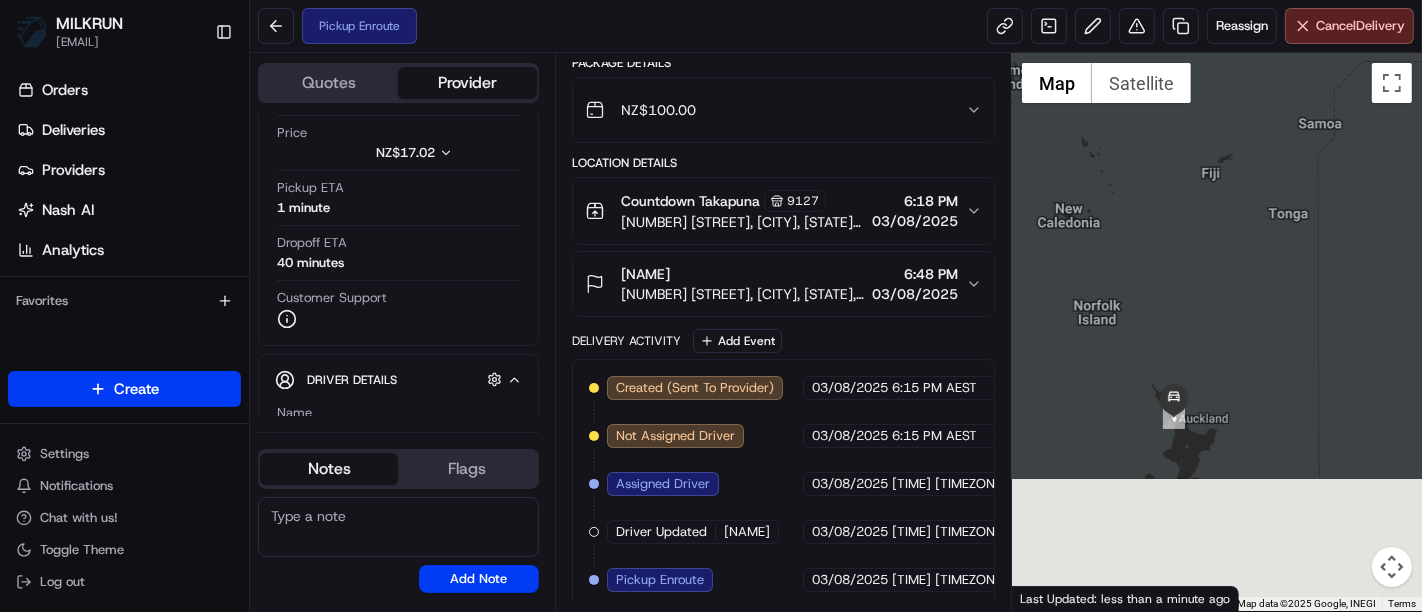 drag, startPoint x: 1233, startPoint y: 510, endPoint x: 1339, endPoint y: 338, distance: 202.0396 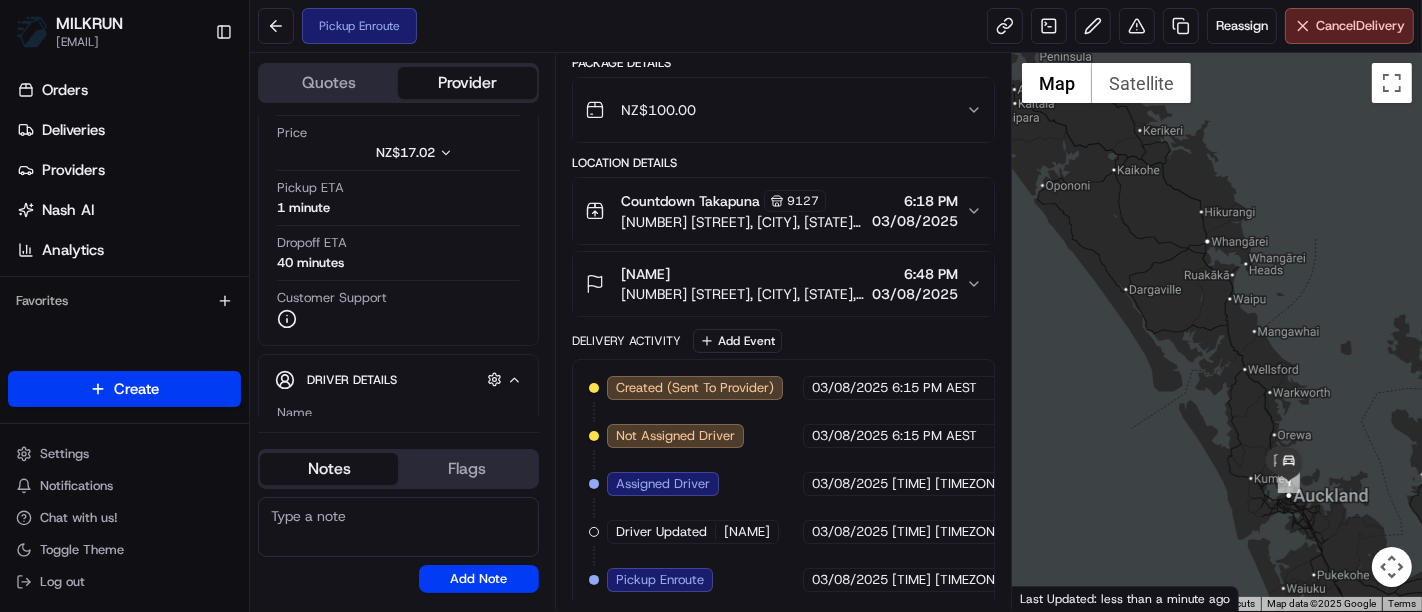 drag, startPoint x: 1031, startPoint y: 193, endPoint x: 992, endPoint y: 124, distance: 79.25907 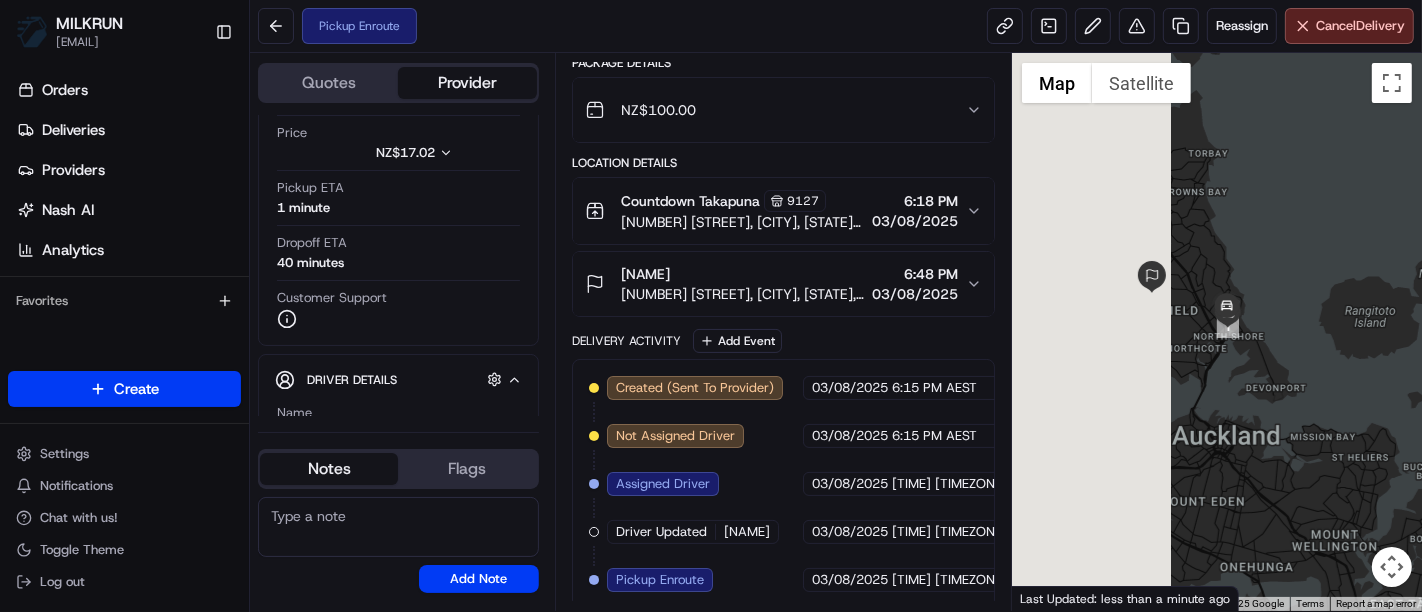 drag, startPoint x: 1114, startPoint y: 368, endPoint x: 1373, endPoint y: 440, distance: 268.8215 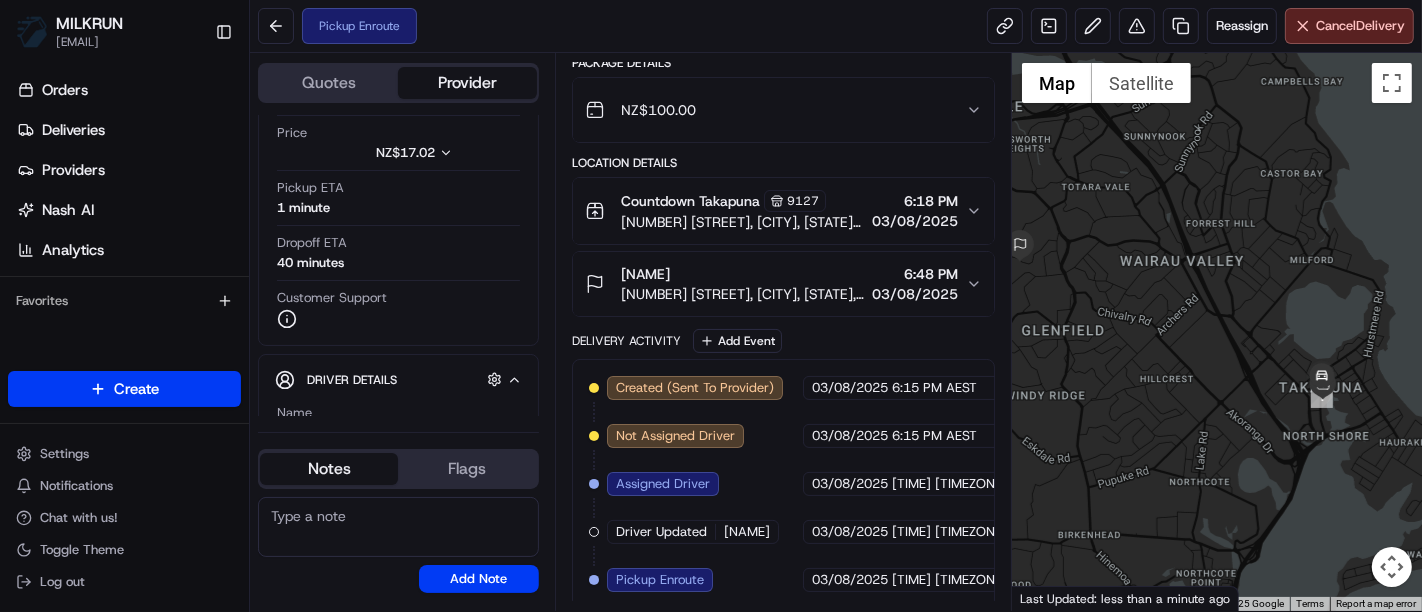 drag, startPoint x: 1178, startPoint y: 339, endPoint x: 1215, endPoint y: 358, distance: 41.59327 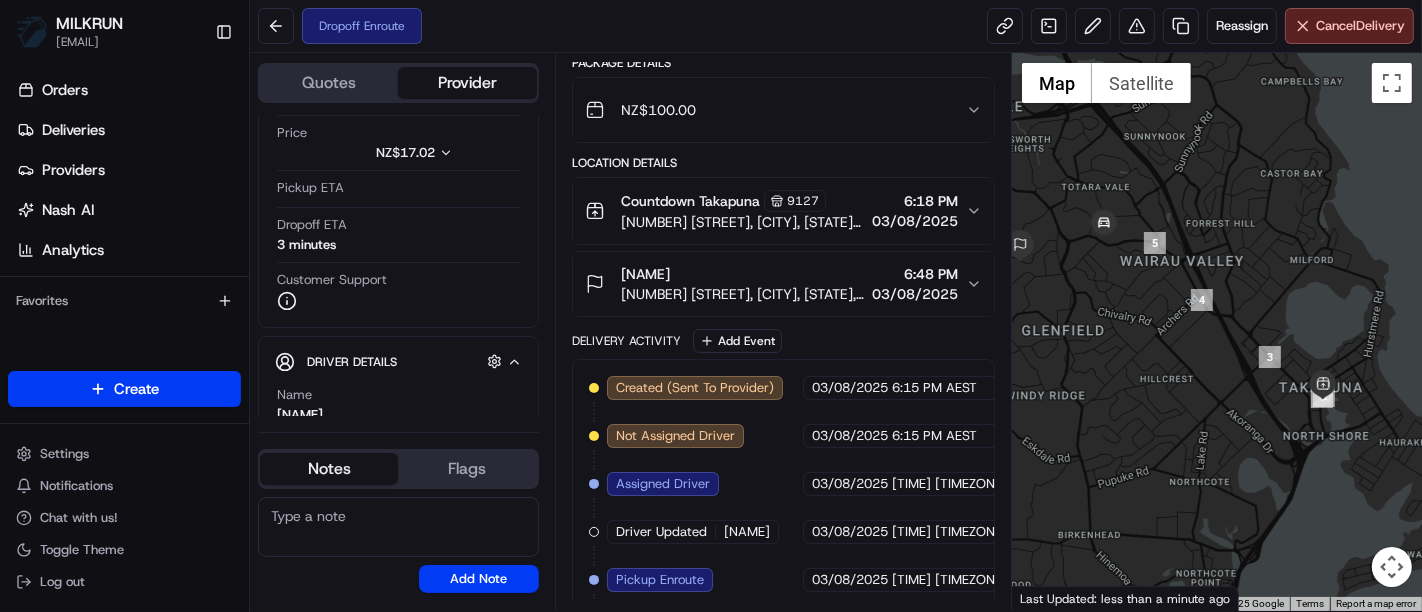 scroll, scrollTop: 298, scrollLeft: 0, axis: vertical 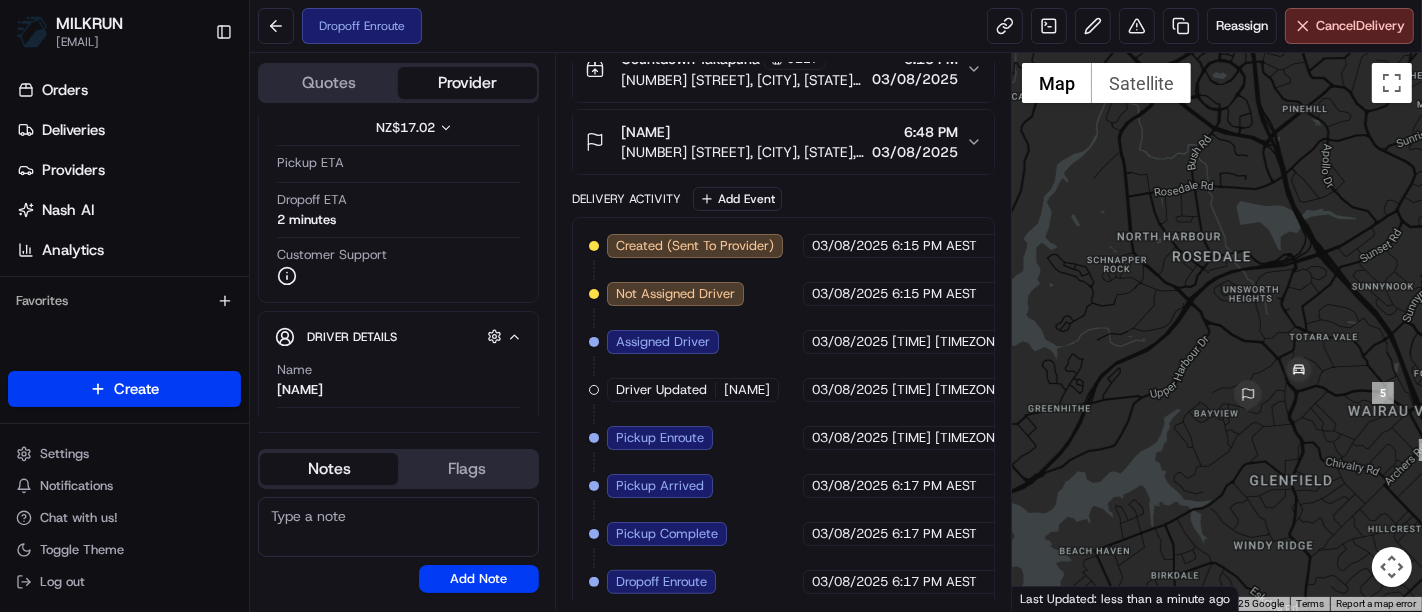 drag, startPoint x: 1187, startPoint y: 432, endPoint x: 1421, endPoint y: 587, distance: 280.67953 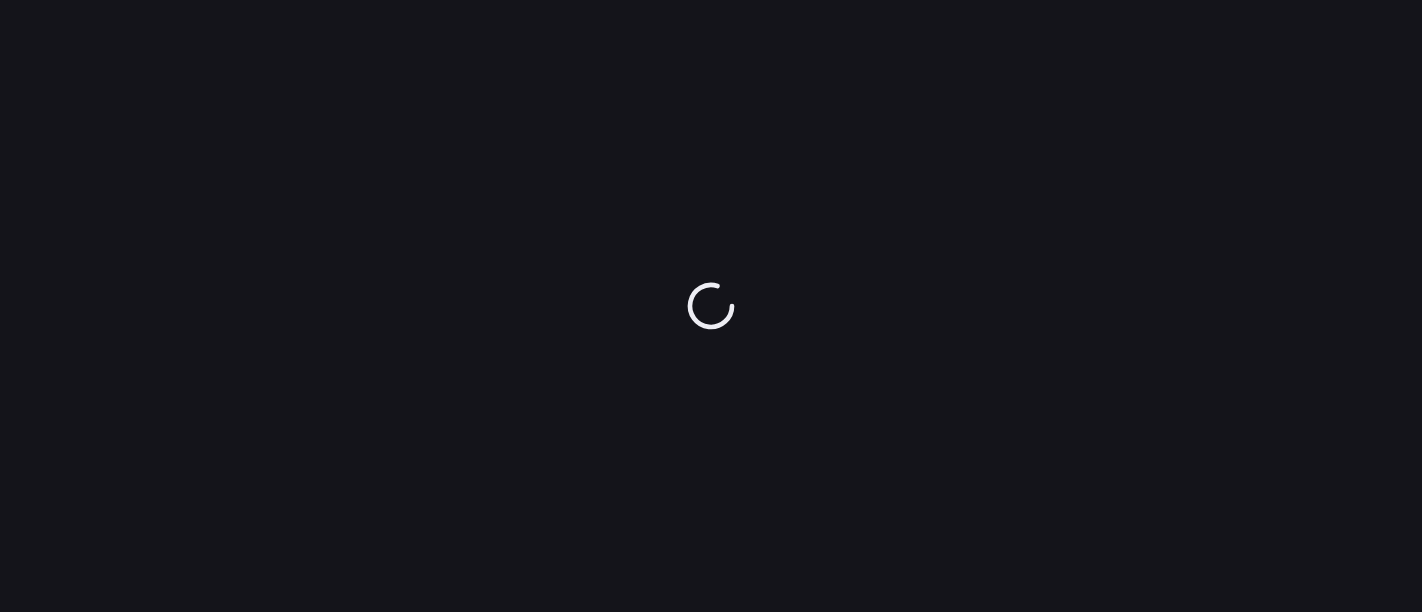 scroll, scrollTop: 0, scrollLeft: 0, axis: both 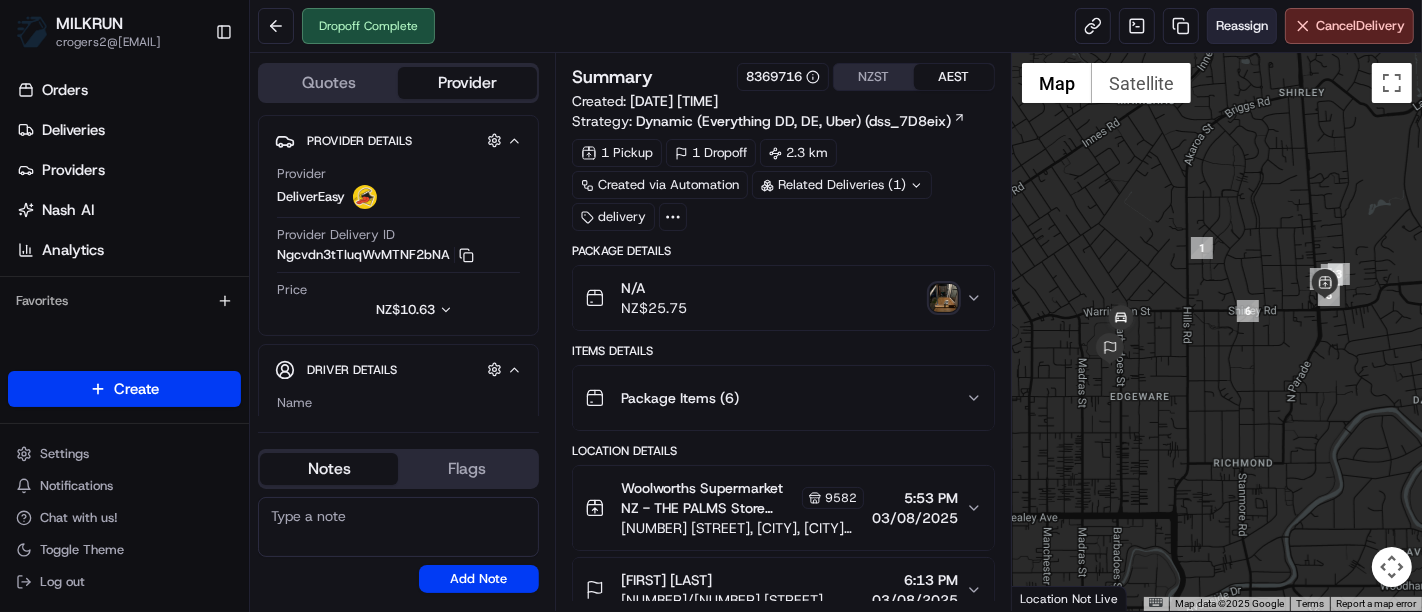 click on "Reassign" at bounding box center [1242, 26] 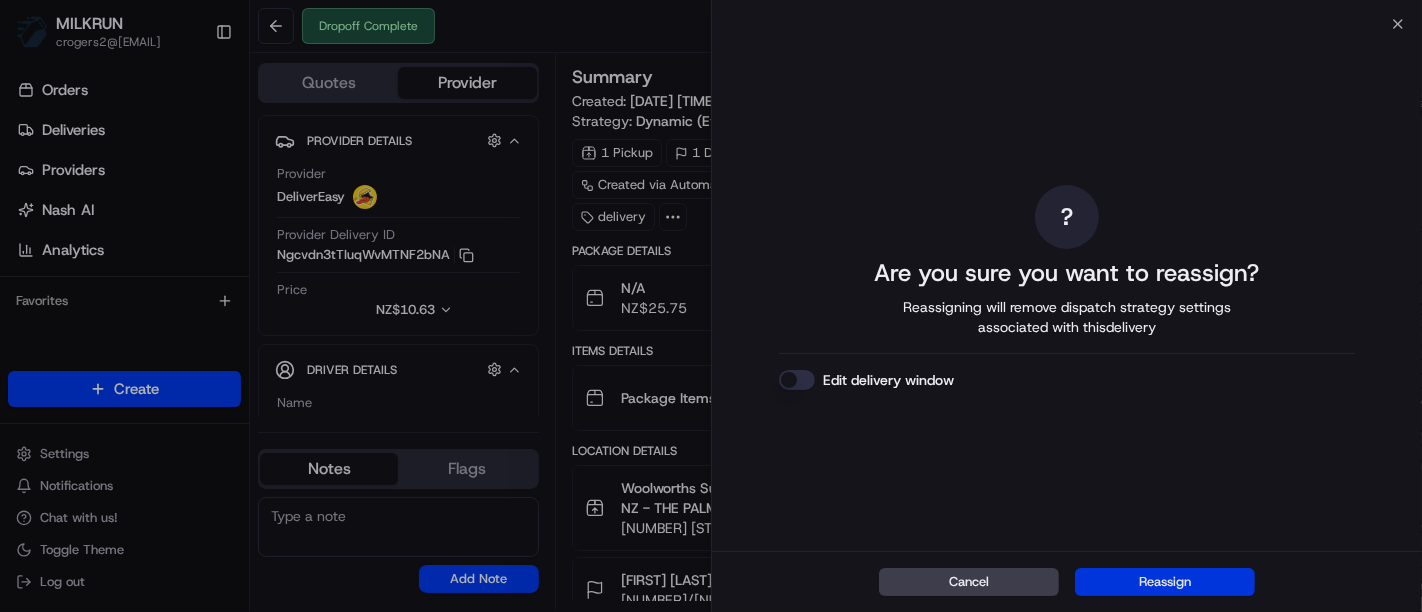 click on "Reassign" at bounding box center [1165, 582] 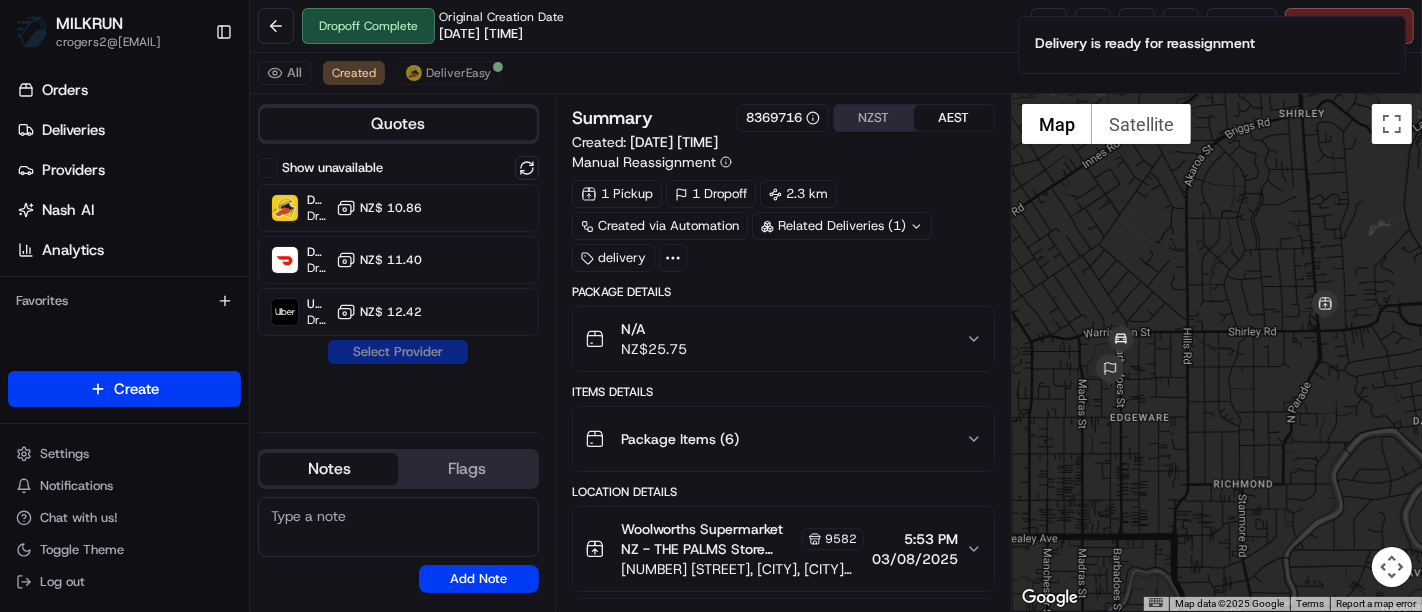 click on "Woolworths Supermarket NZ - THE PALMS Store Manager 9582 18 Marshland Rd, Christchurch, Canterbury 8061, NZ 5:53 PM 03/08/2025" at bounding box center [783, 549] 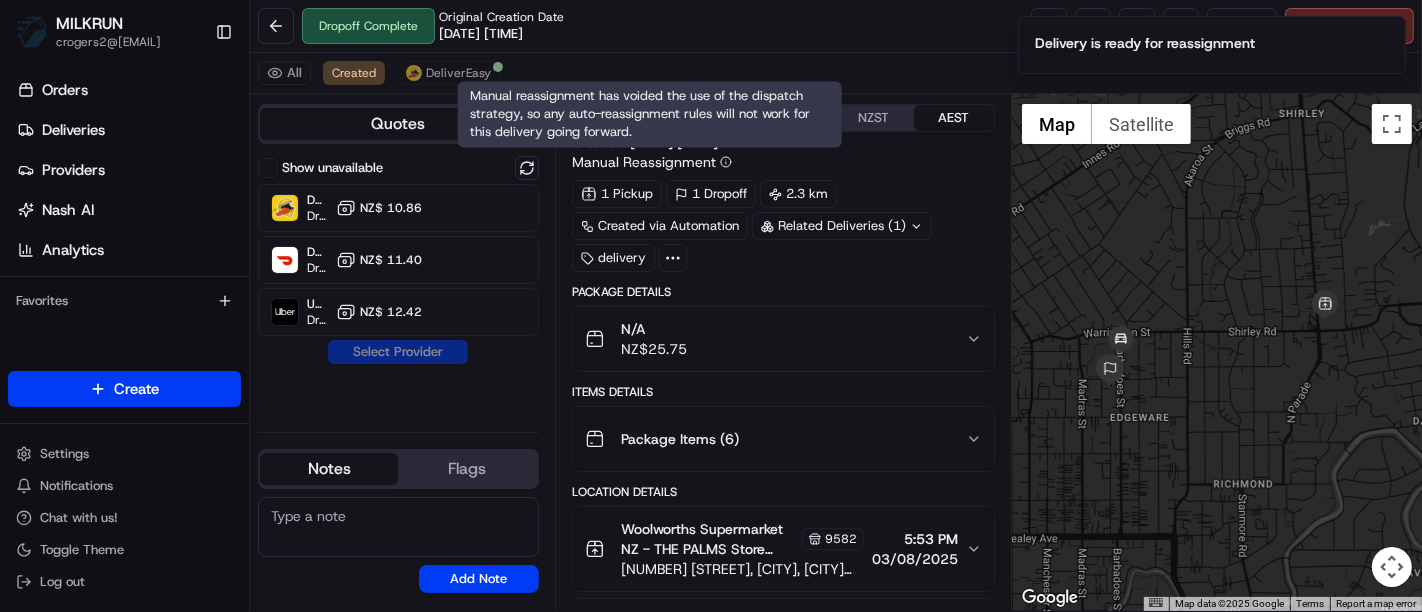 click on "1   Pickup 1   Dropoff 2.3 km Created via Automation Related Deliveries   (1) delivery" at bounding box center [783, 226] 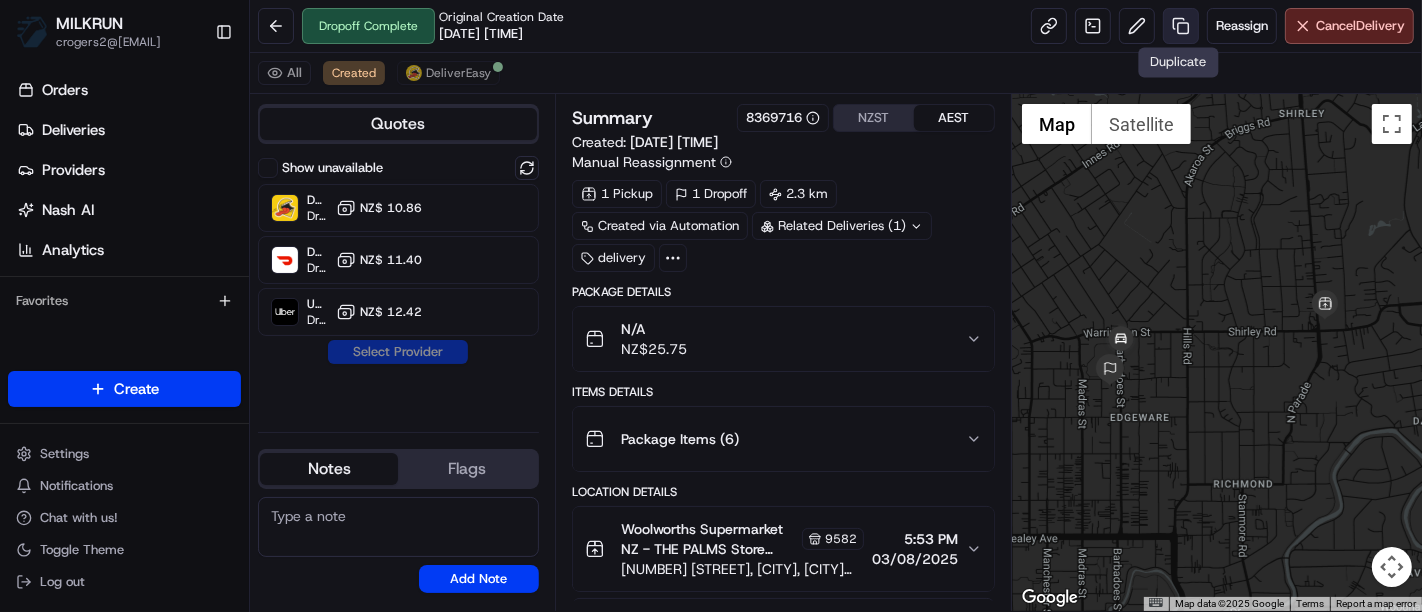 click at bounding box center (1181, 26) 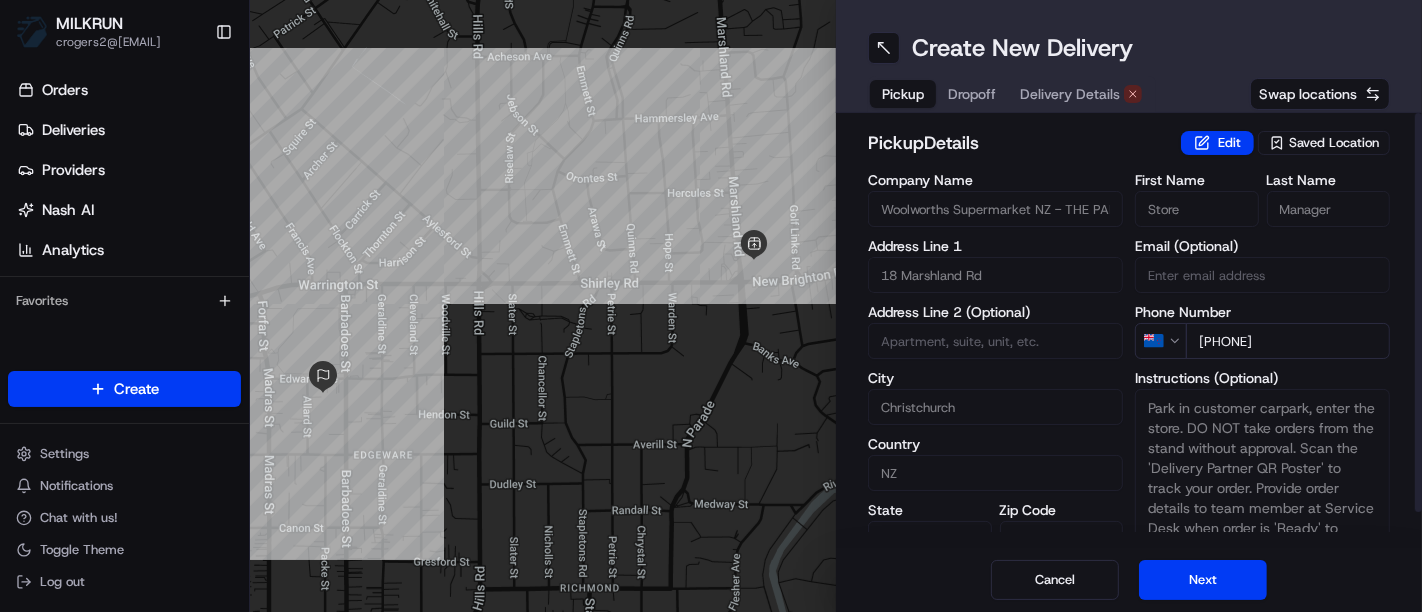 click on "Delivery Details" at bounding box center (1070, 94) 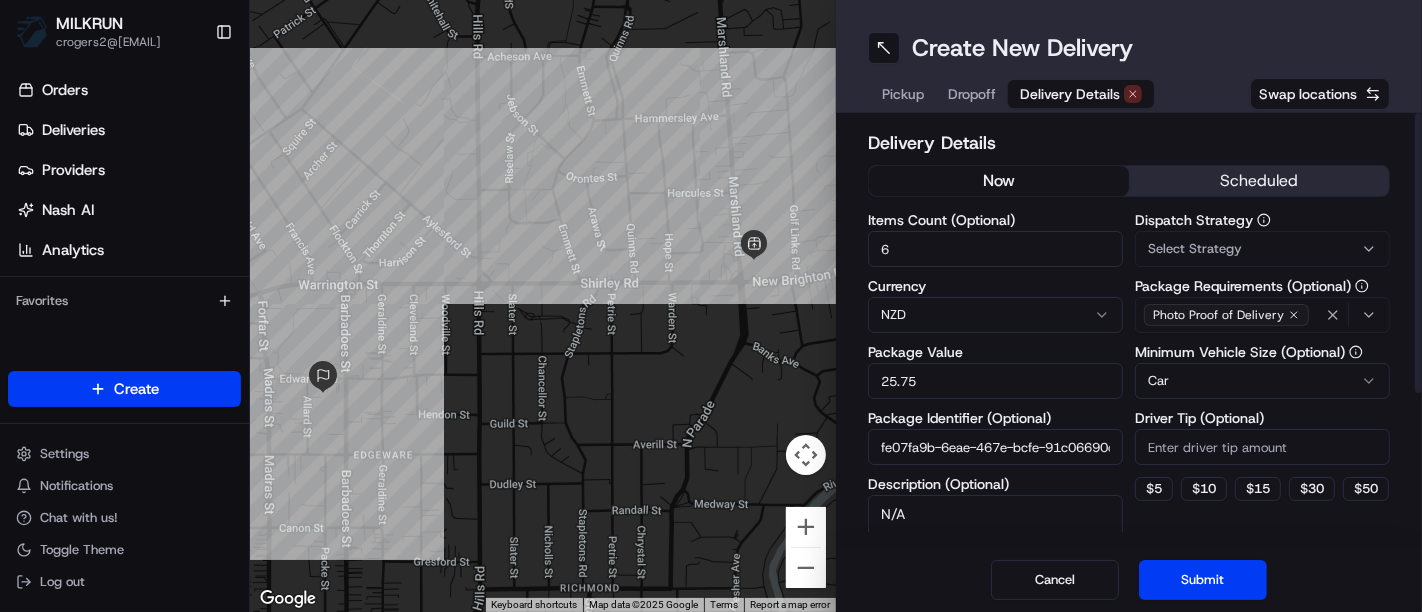 click on "now" at bounding box center (999, 181) 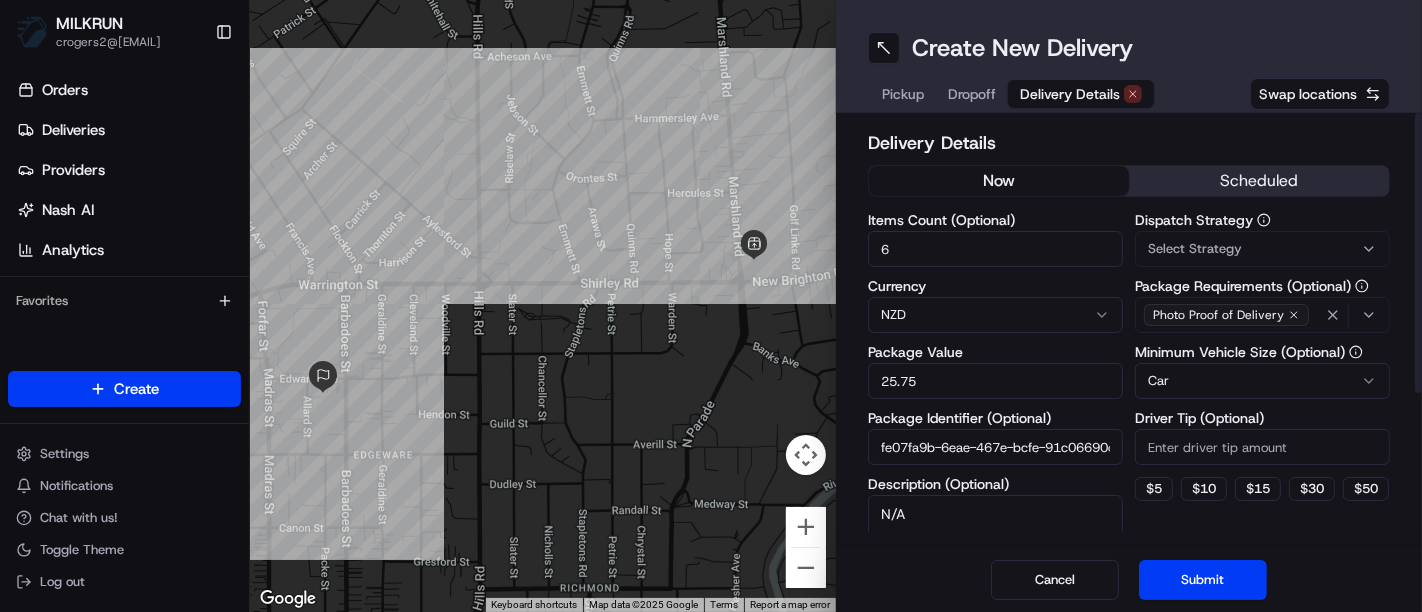 scroll, scrollTop: 0, scrollLeft: 74, axis: horizontal 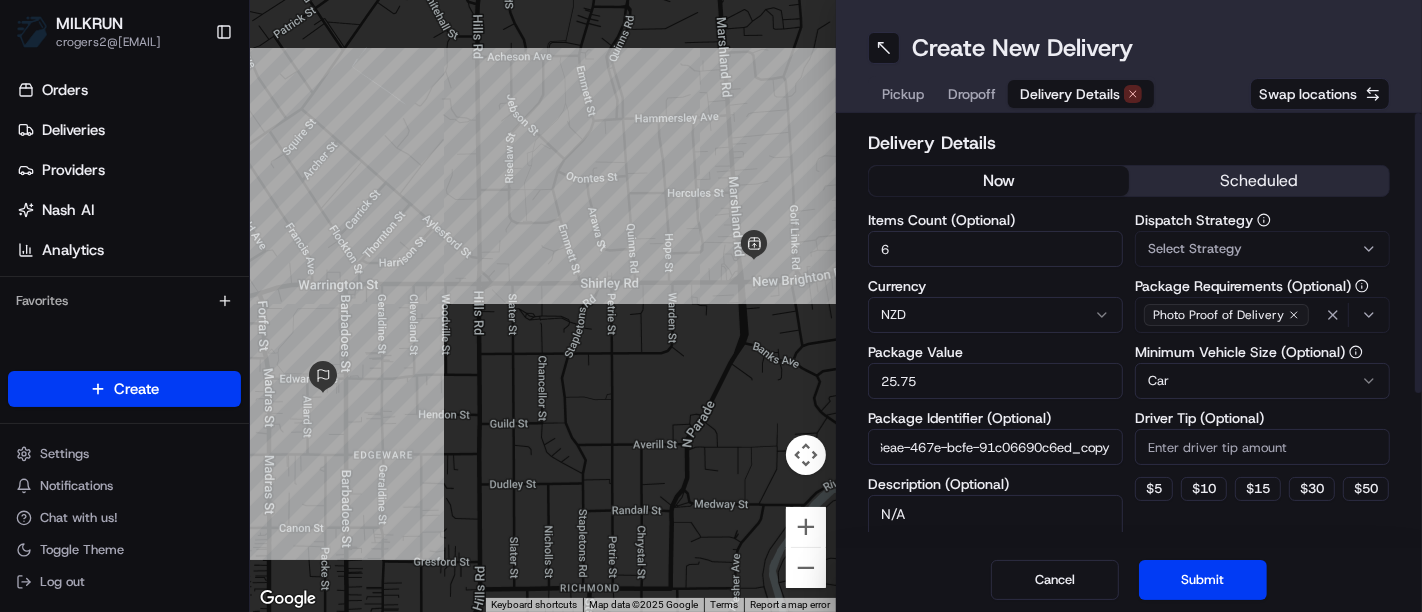 drag, startPoint x: 882, startPoint y: 450, endPoint x: 1157, endPoint y: 455, distance: 275.04544 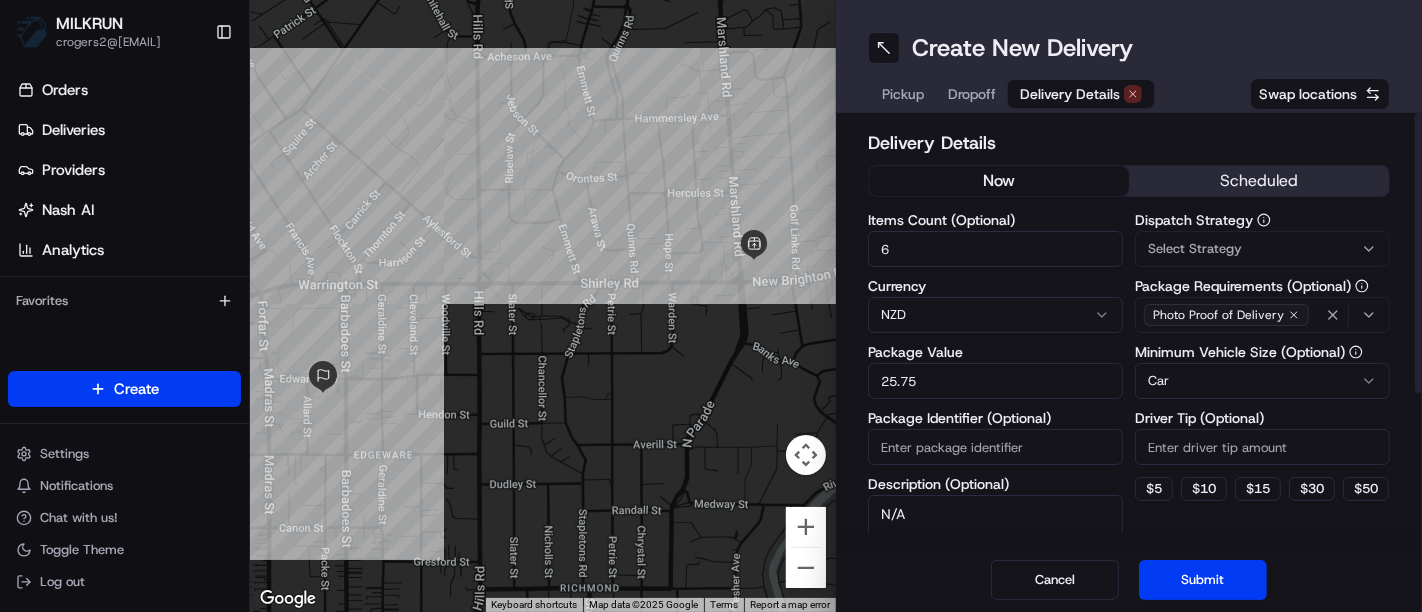 scroll, scrollTop: 0, scrollLeft: 0, axis: both 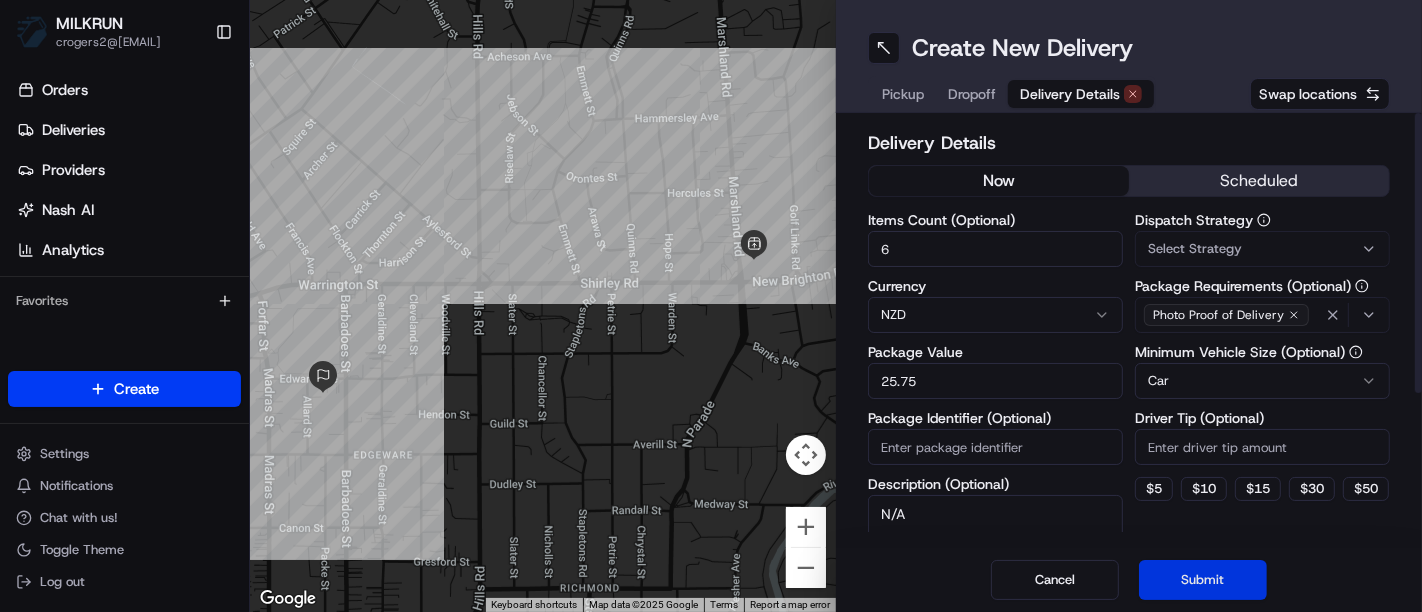 type 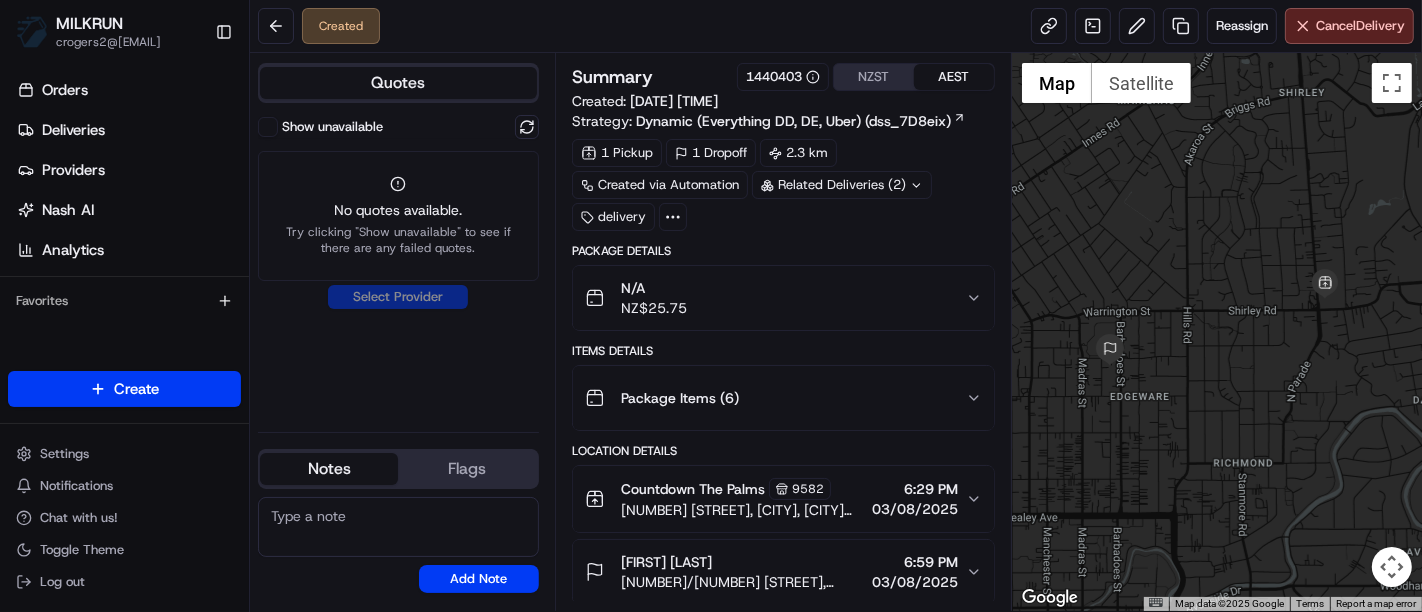 click on "Summary 1440403 NZST AEST Created:   03/08/2025 6:24 PM Strategy:   Dynamic (Everything DD, DE, Uber) (dss_7D8eix) 1   Pickup 1   Dropoff 2.3 km Created via Automation Related Deliveries   (2) delivery Package Details N/A NZ$ 25.75 Items Details Package Items ( 6 ) Location Details Countdown The Palms 9582 18 Marshland Rd, Christchurch, Canterbury 8061, NZ 6:29 PM 03/08/2025  grace Moran 4/32 Edward Avenue, Edgeware, Christchurch 8013, New Zealand 6:59 PM 03/08/2025" at bounding box center (783, 332) 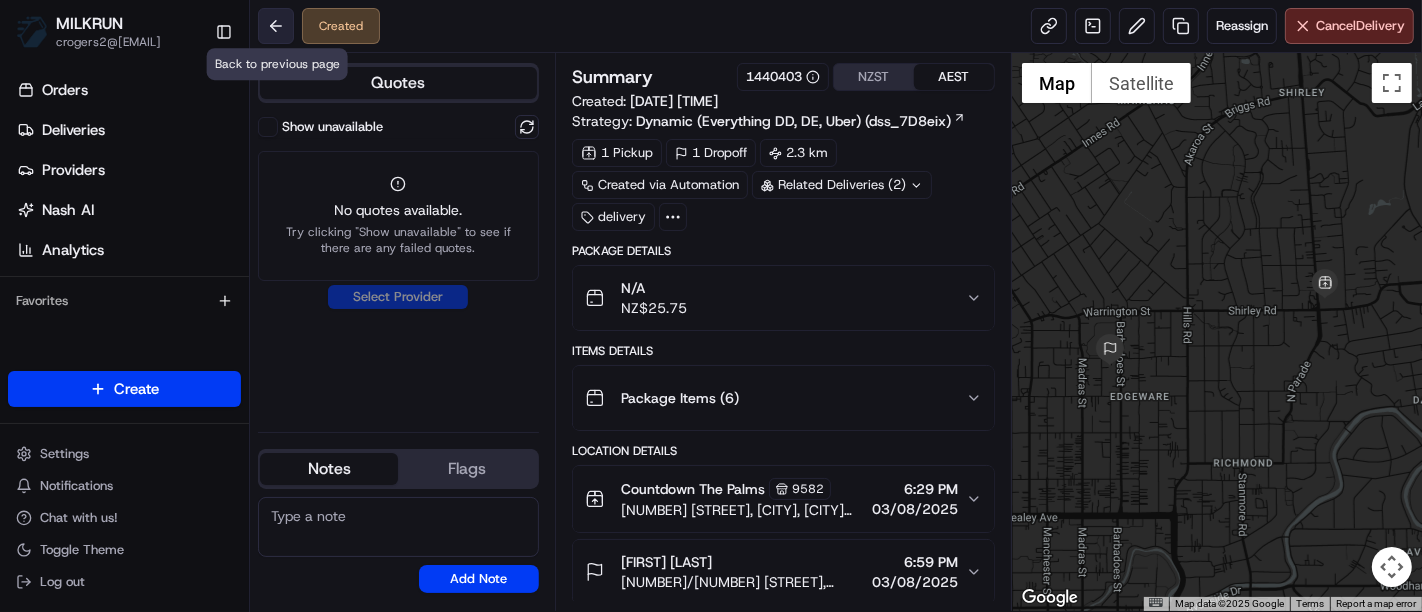 click at bounding box center [276, 26] 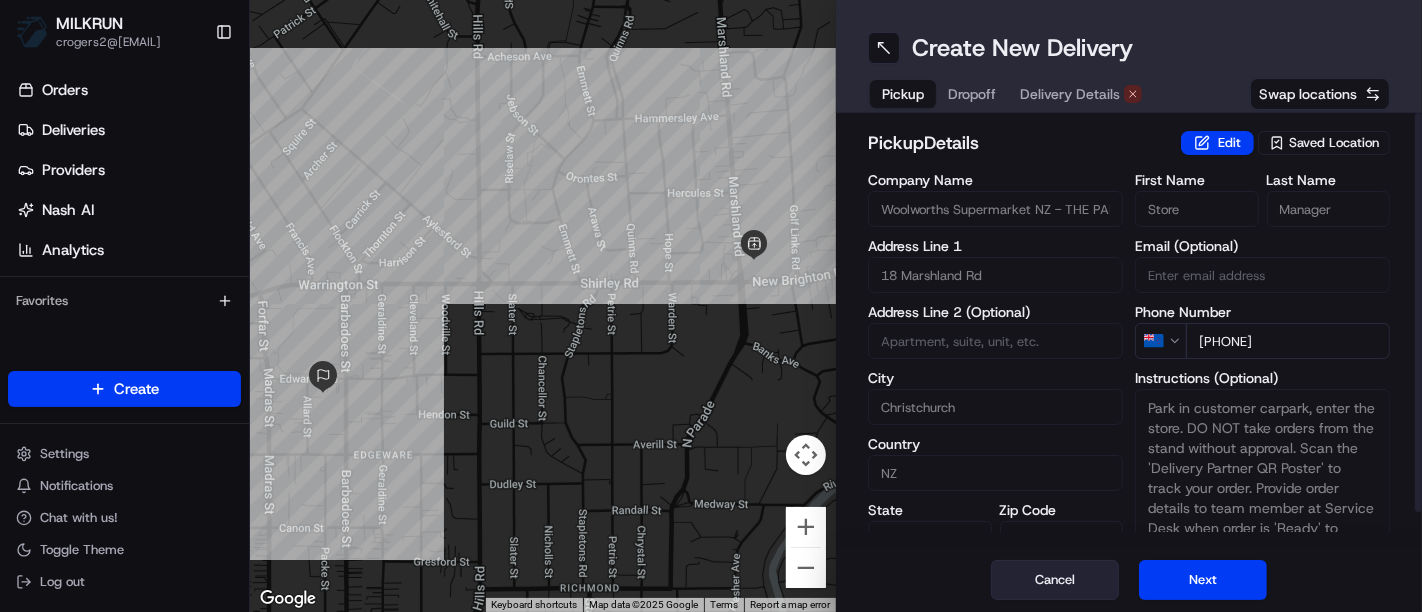 click on "Cancel" at bounding box center (1055, 580) 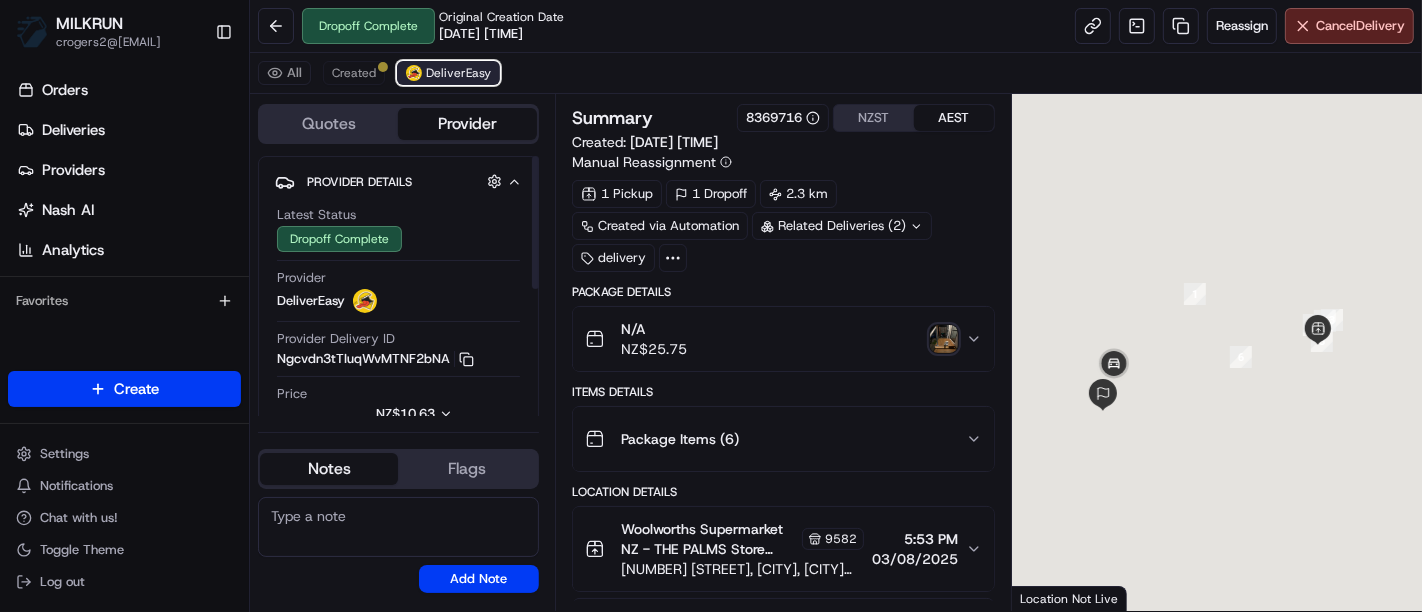 click on "DeliverEasy" at bounding box center [458, 73] 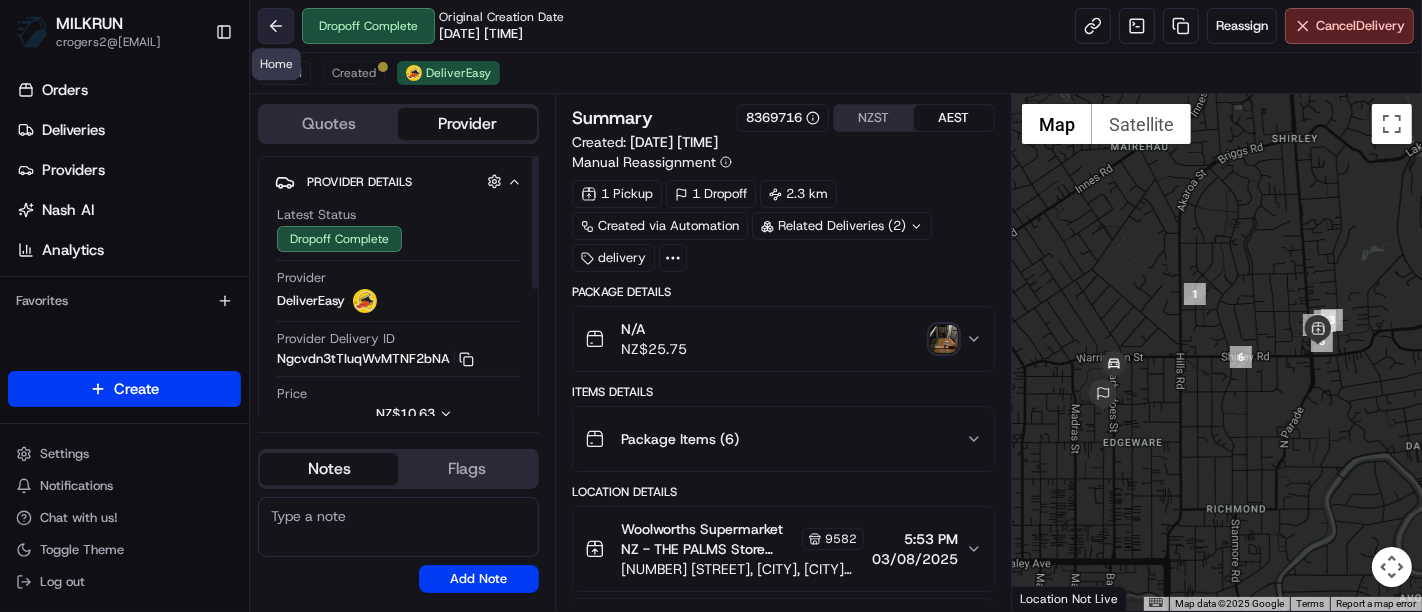click at bounding box center (276, 26) 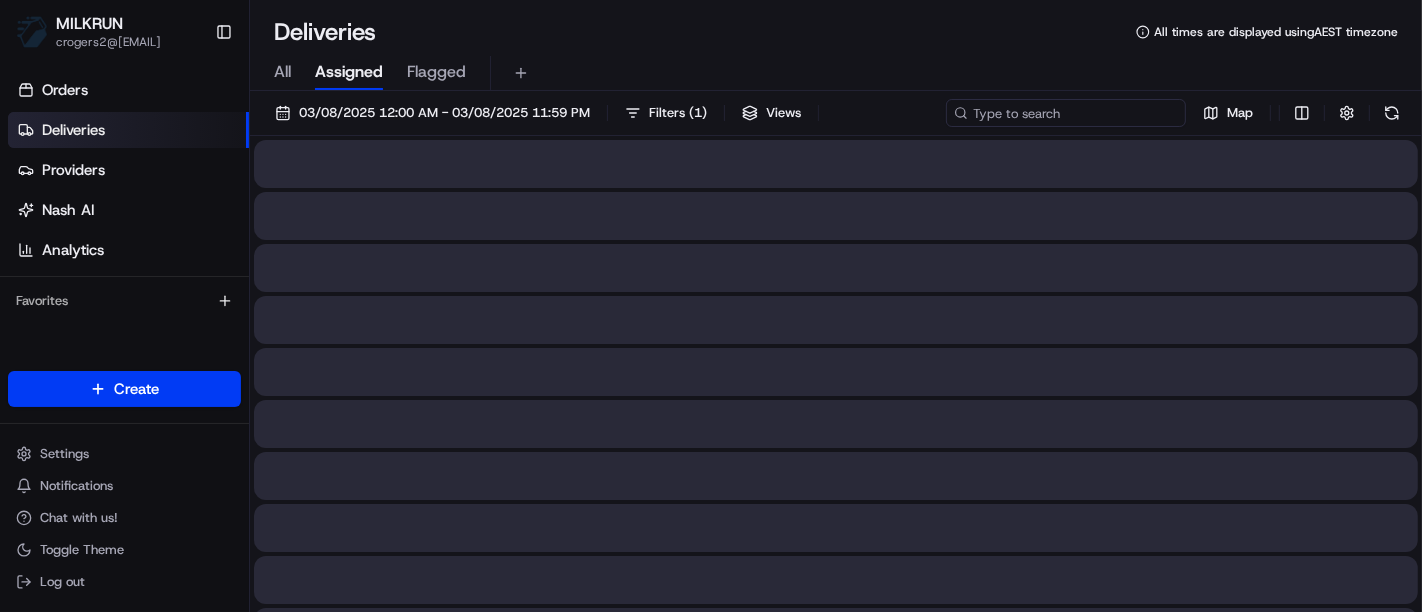 click at bounding box center (1066, 113) 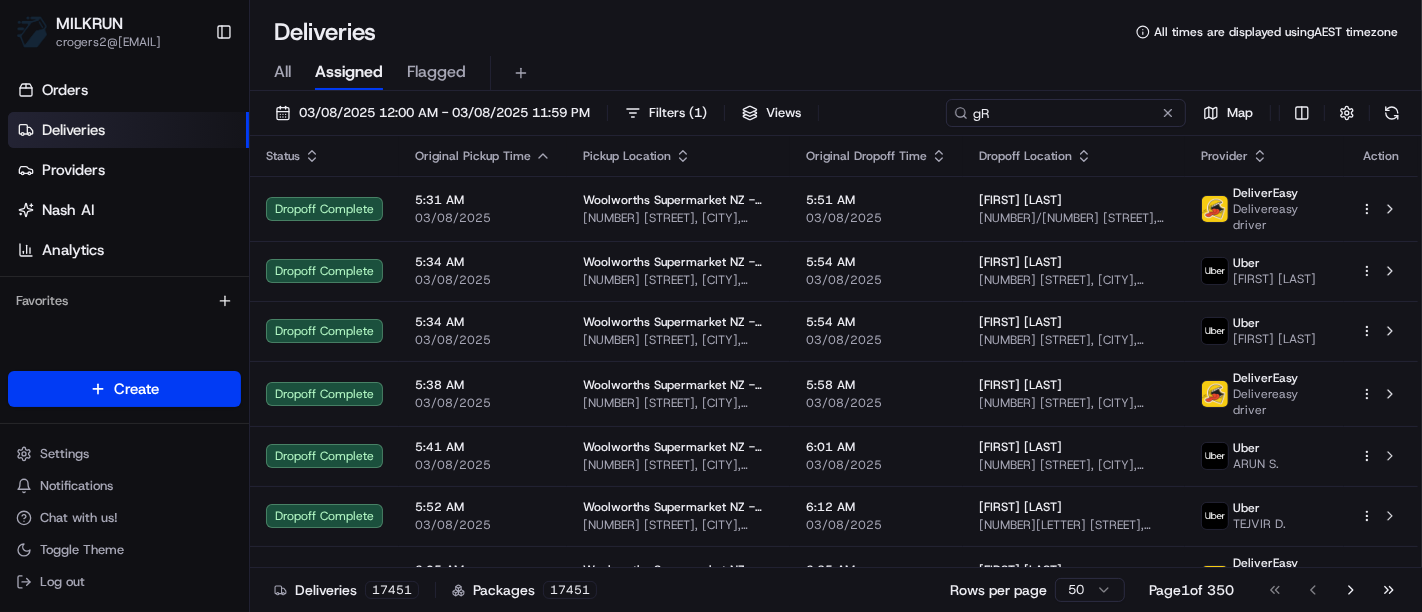 type on "g" 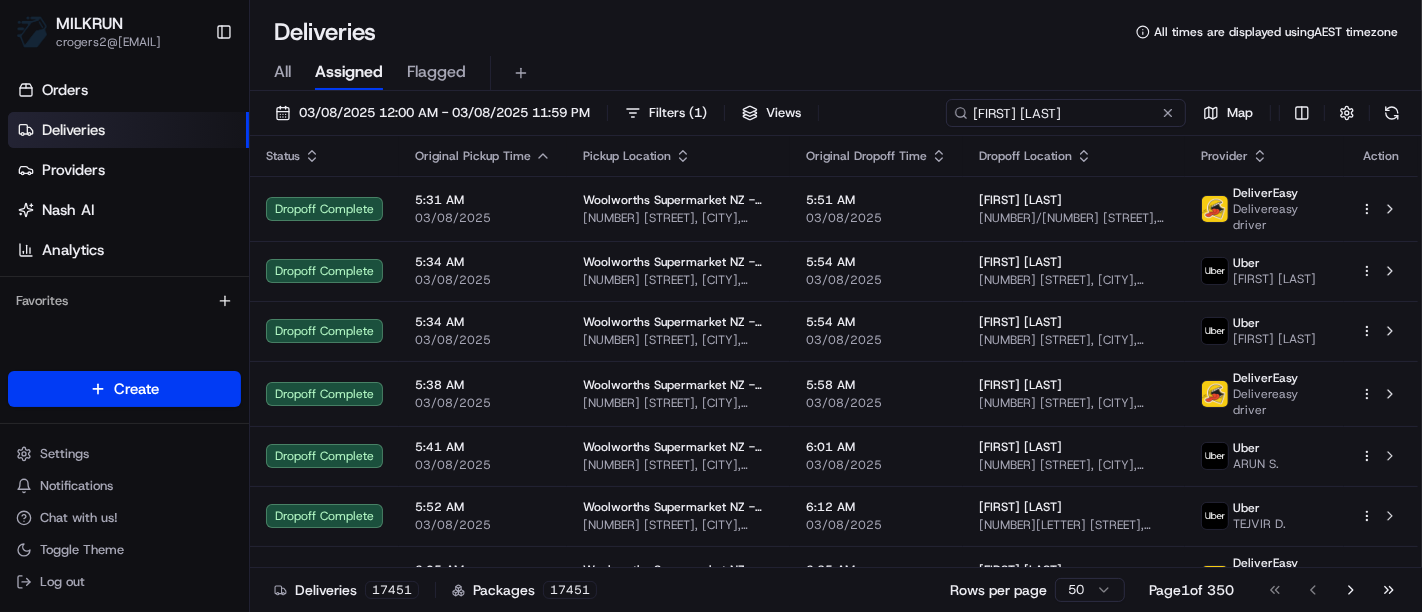 type on "Grace moran" 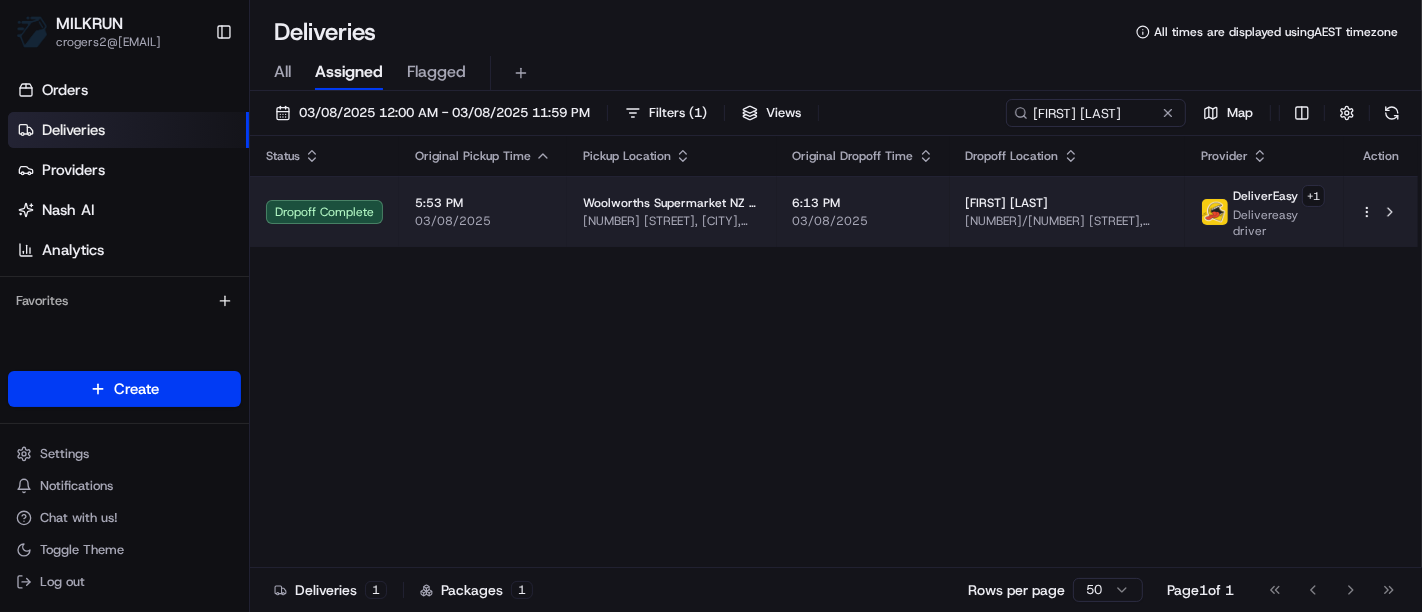 click on "MILKRUN crogers2@woolworths.com.au Toggle Sidebar Orders Deliveries Providers Nash AI Analytics Favorites Main Menu Members & Organization Organization Users Roles Preferences Customization Tracking Orchestration Automations Locations Pickup Locations Dropoff Locations AI Support Call Agent Billing Billing Refund Requests Integrations Notification Triggers Webhooks API Keys Request Logs Create Settings Notifications Chat with us! Toggle Theme Log out Deliveries All times are displayed using  AEST   timezone All Assigned Flagged 03/08/2025 12:00 AM - 03/08/2025 11:59 PM Filters ( 1 ) Views Grace moran Map Status Original Pickup Time Pickup Location Original Dropoff Time Dropoff Location Provider Action Dropoff Complete 5:53 PM 03/08/2025 Woolworths Supermarket NZ - THE PALMS 18 Marshland Rd, Christchurch, Canterbury 8061, NZ 6:13 PM 03/08/2025 grace Moran 4/32 Edward Avenue, Edgeware, Canterbury Region 8013, NZ DeliverEasy + 1 Delivereasy driver Deliveries 1 Packages 1 Rows per page 50 Page  1" at bounding box center [711, 306] 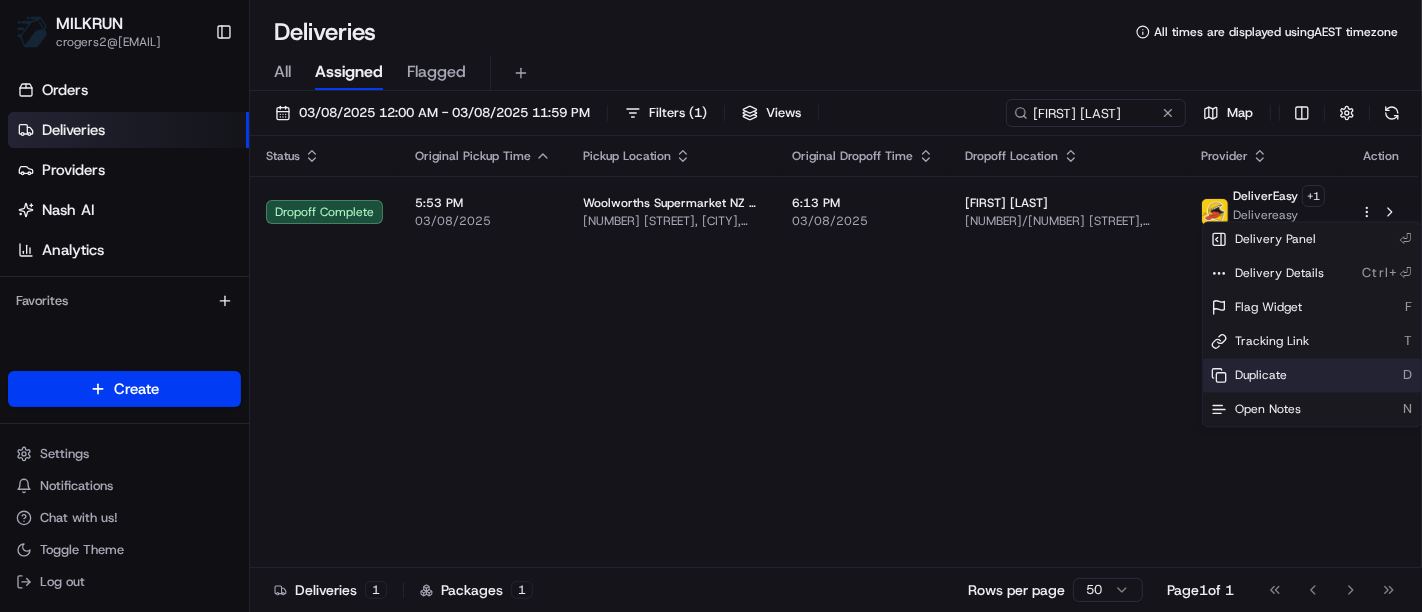 click on "Duplicate D" at bounding box center [1312, 375] 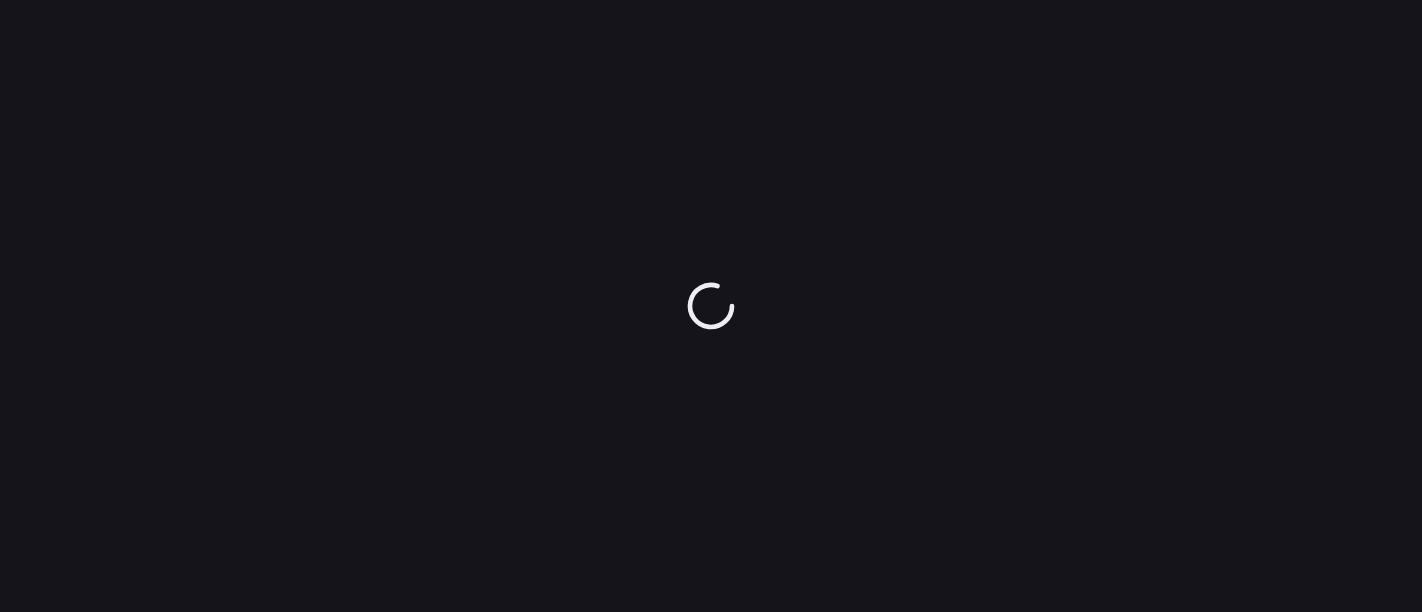 scroll, scrollTop: 0, scrollLeft: 0, axis: both 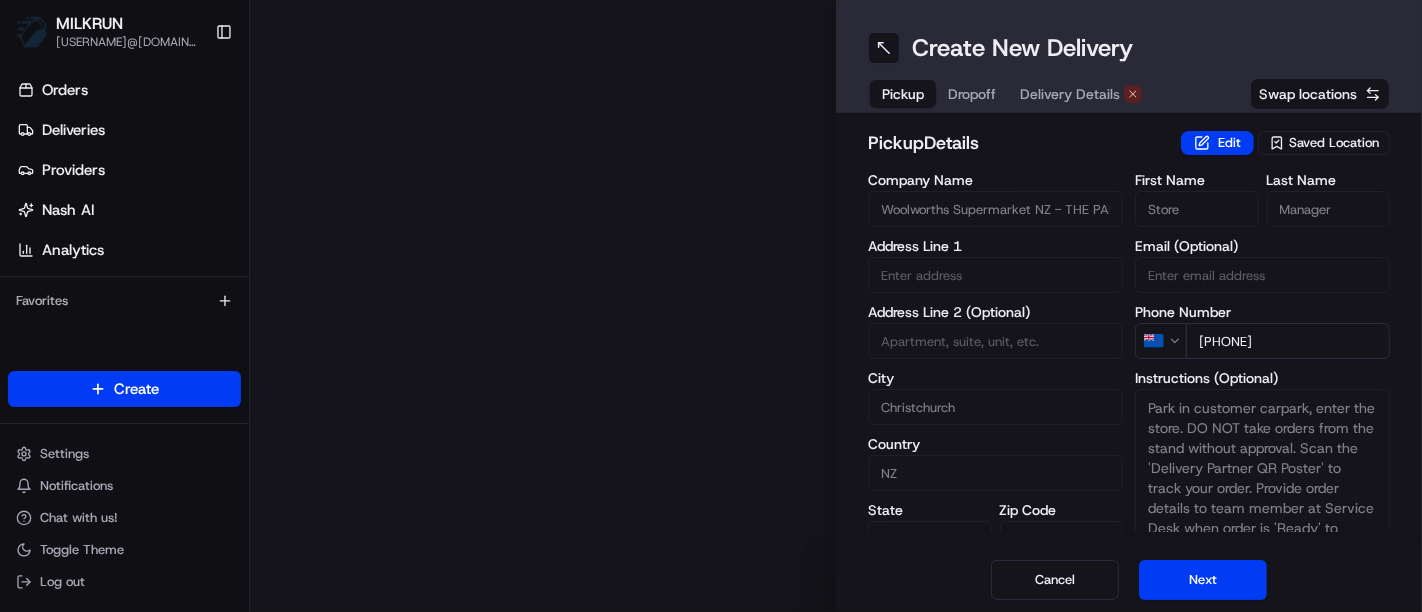 type on "18 Marshland Rd" 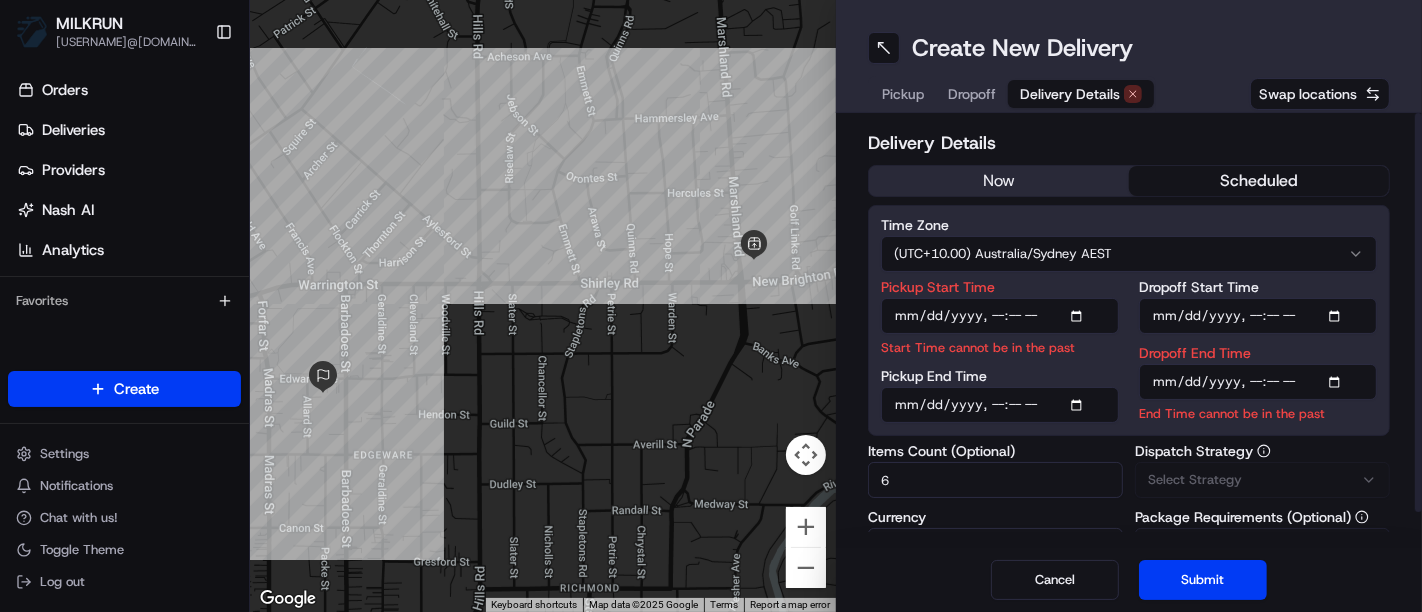 click on "Delivery Details" at bounding box center (1070, 94) 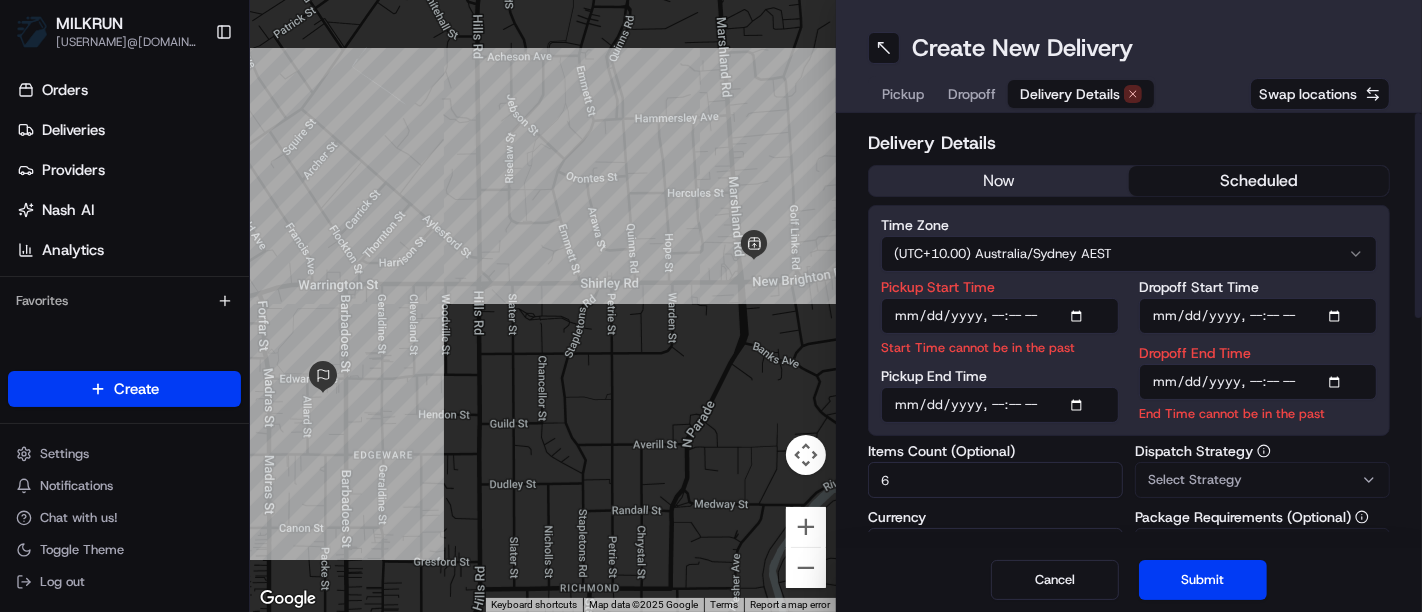 click on "Time Zone (UTC+10.00) Australia/Sydney AEST Pickup Start Time Start Time cannot be in the past Pickup End Time Dropoff Start Time Dropoff End Time End Time cannot be in the past" at bounding box center (1129, 320) 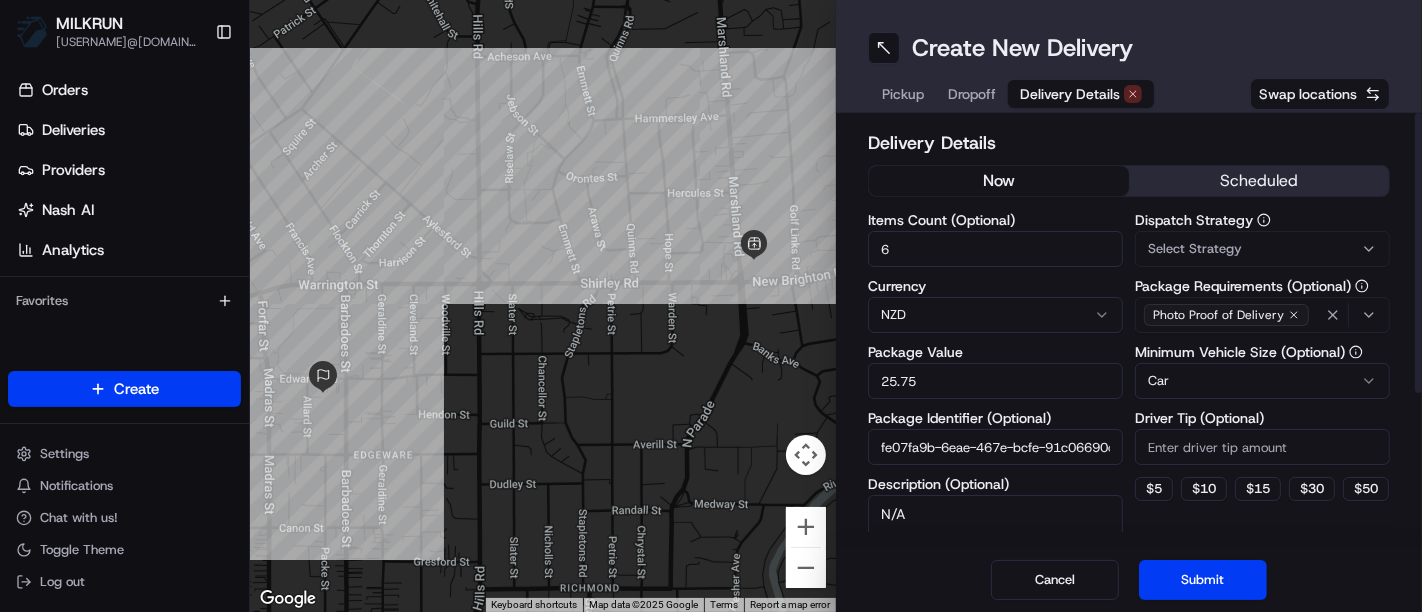 scroll, scrollTop: 0, scrollLeft: 74, axis: horizontal 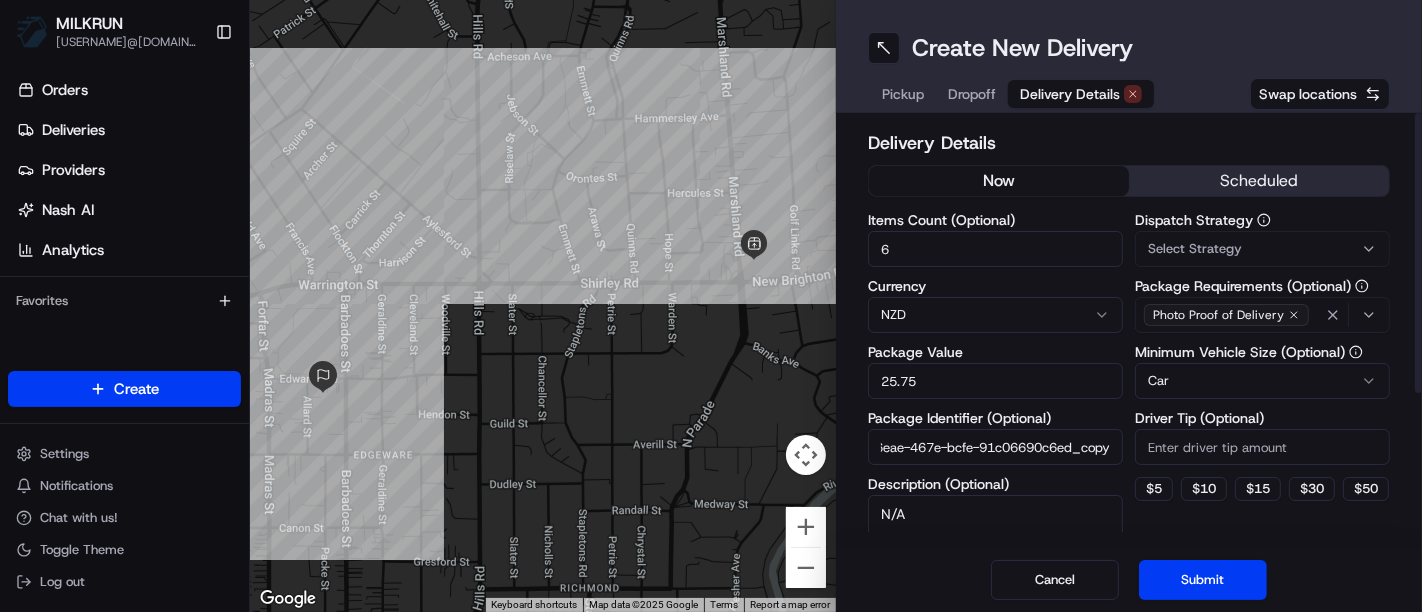 drag, startPoint x: 875, startPoint y: 446, endPoint x: 1421, endPoint y: 420, distance: 546.6187 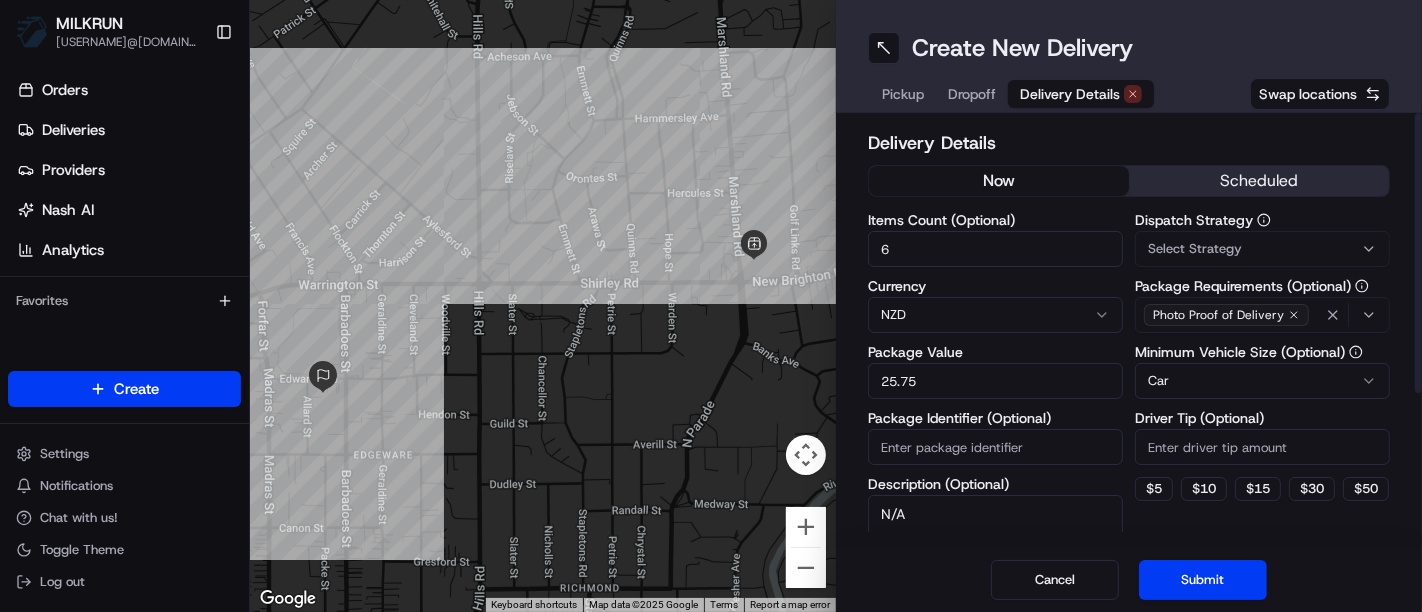 scroll, scrollTop: 0, scrollLeft: 0, axis: both 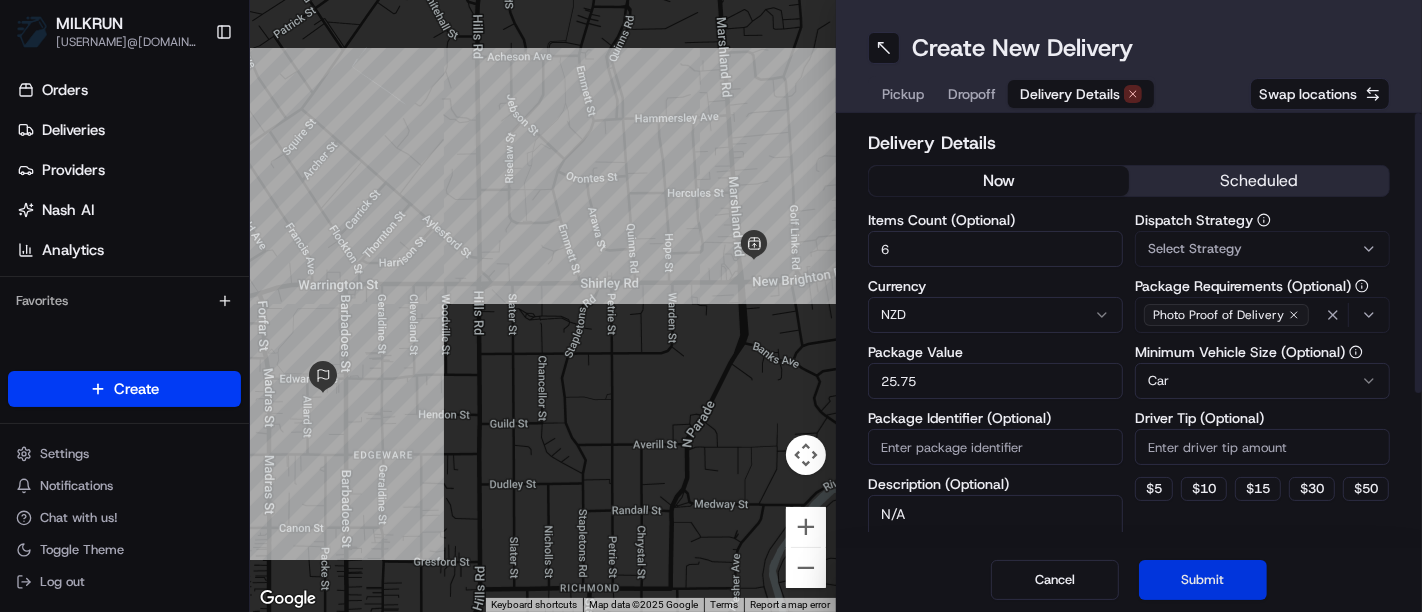 type 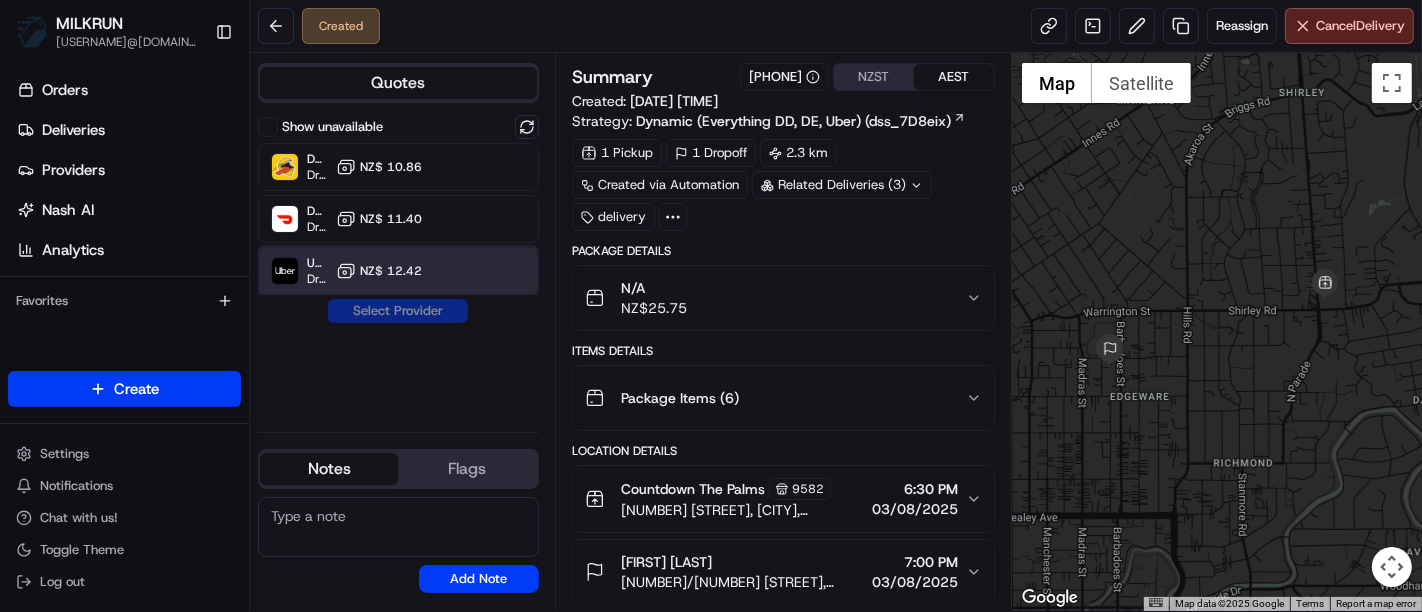 click at bounding box center [478, 271] 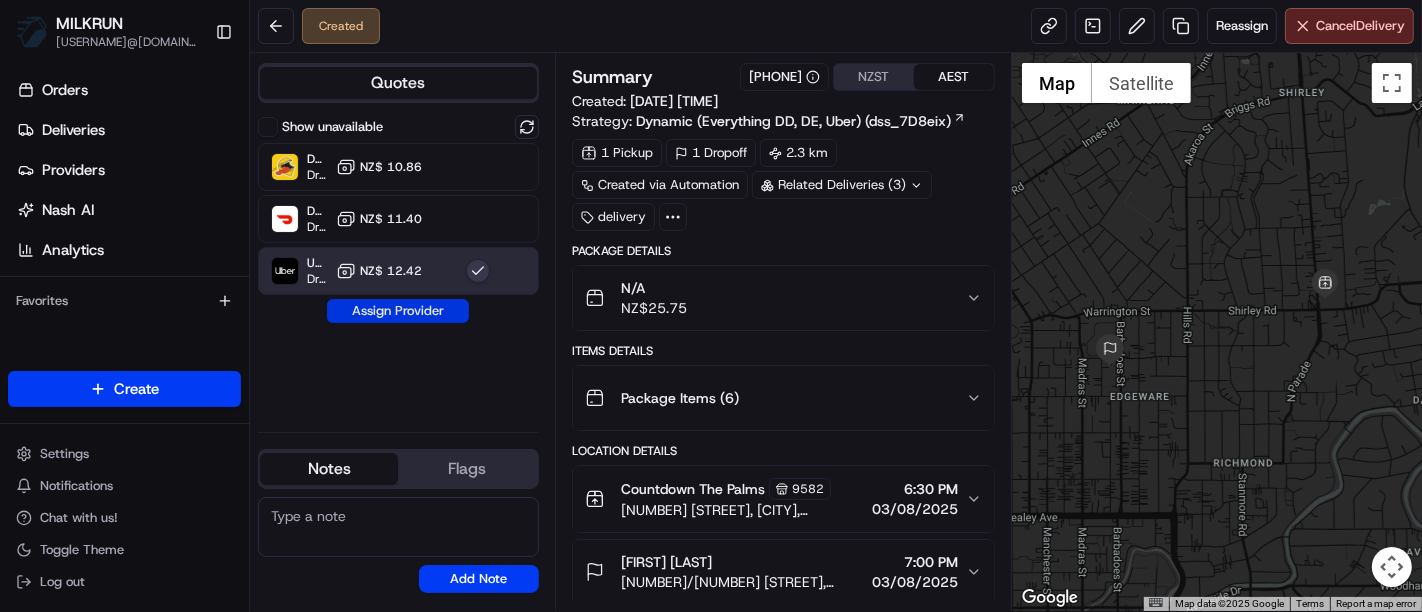 click on "Assign Provider" at bounding box center (398, 311) 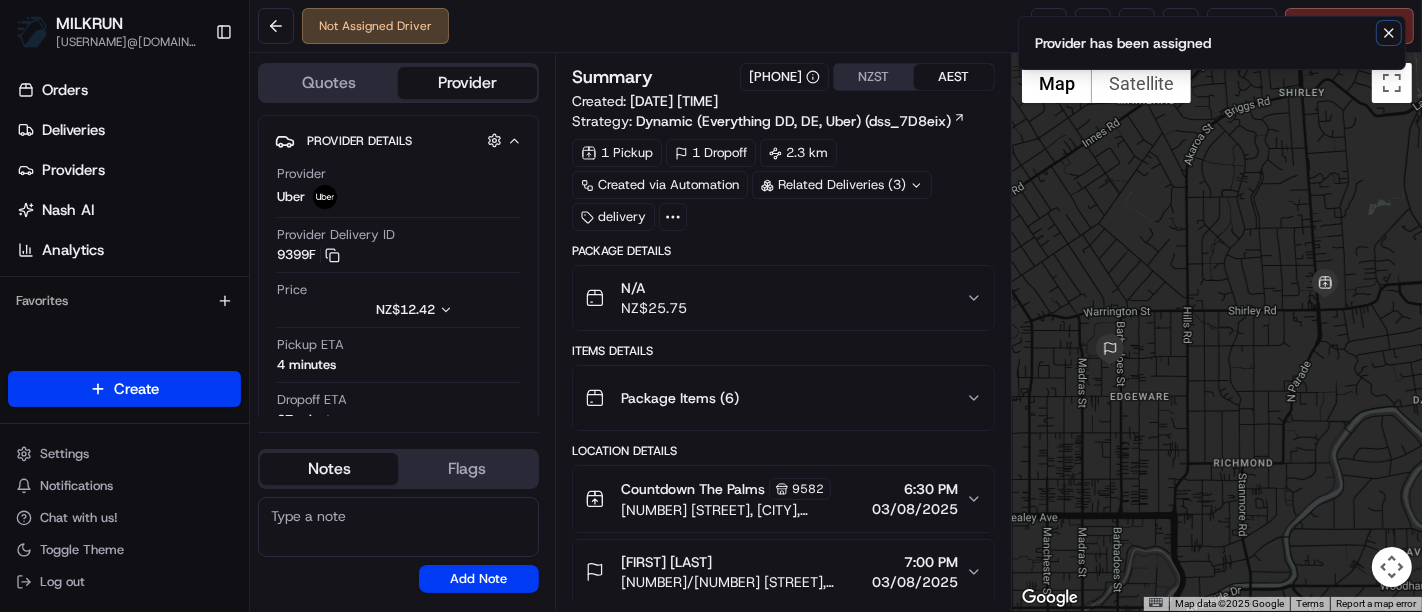 click 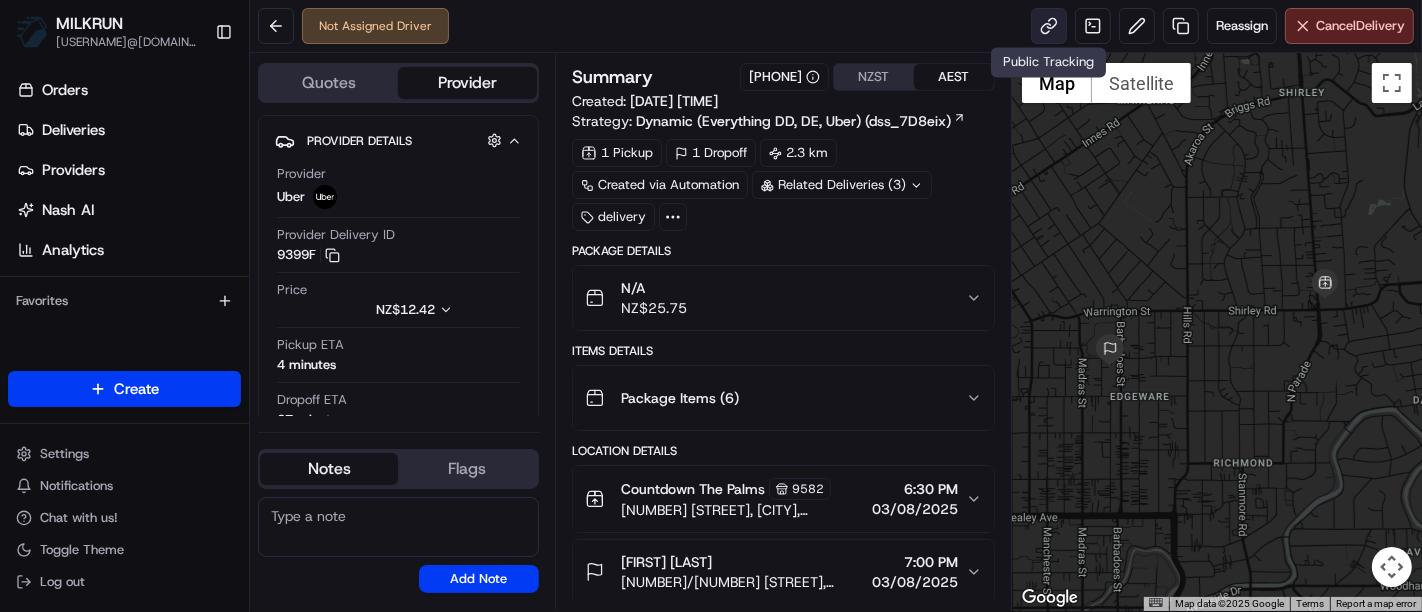 click at bounding box center (1049, 26) 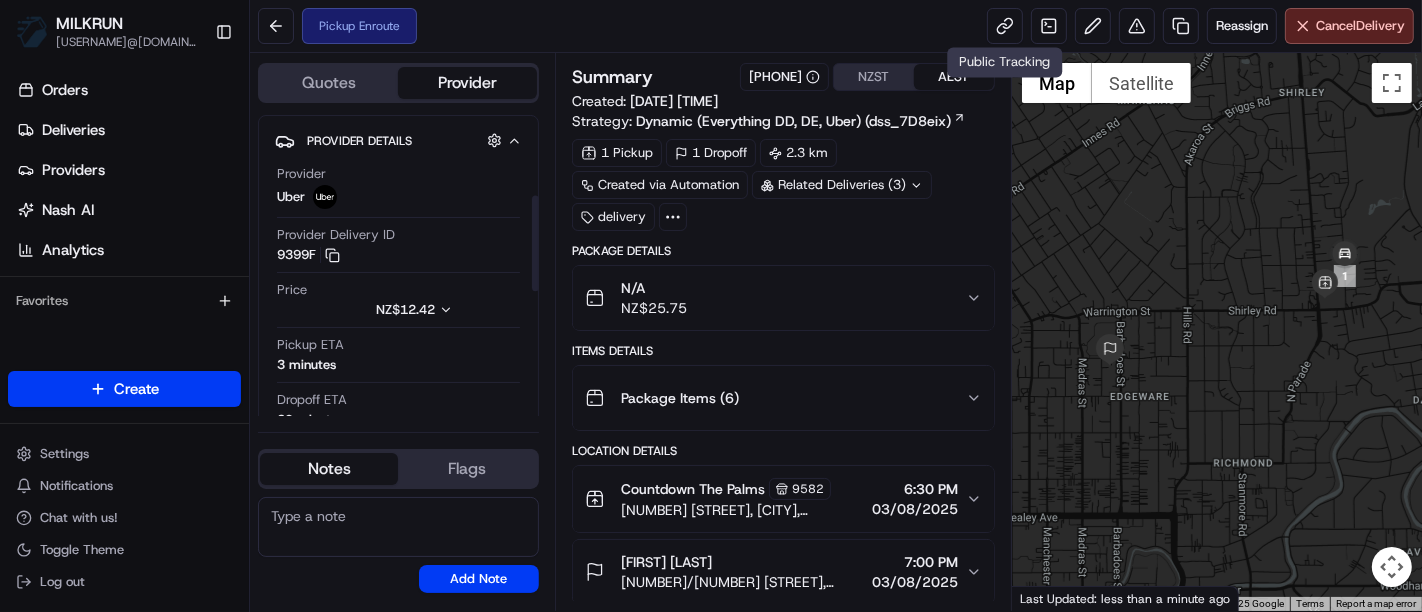 scroll, scrollTop: 302, scrollLeft: 0, axis: vertical 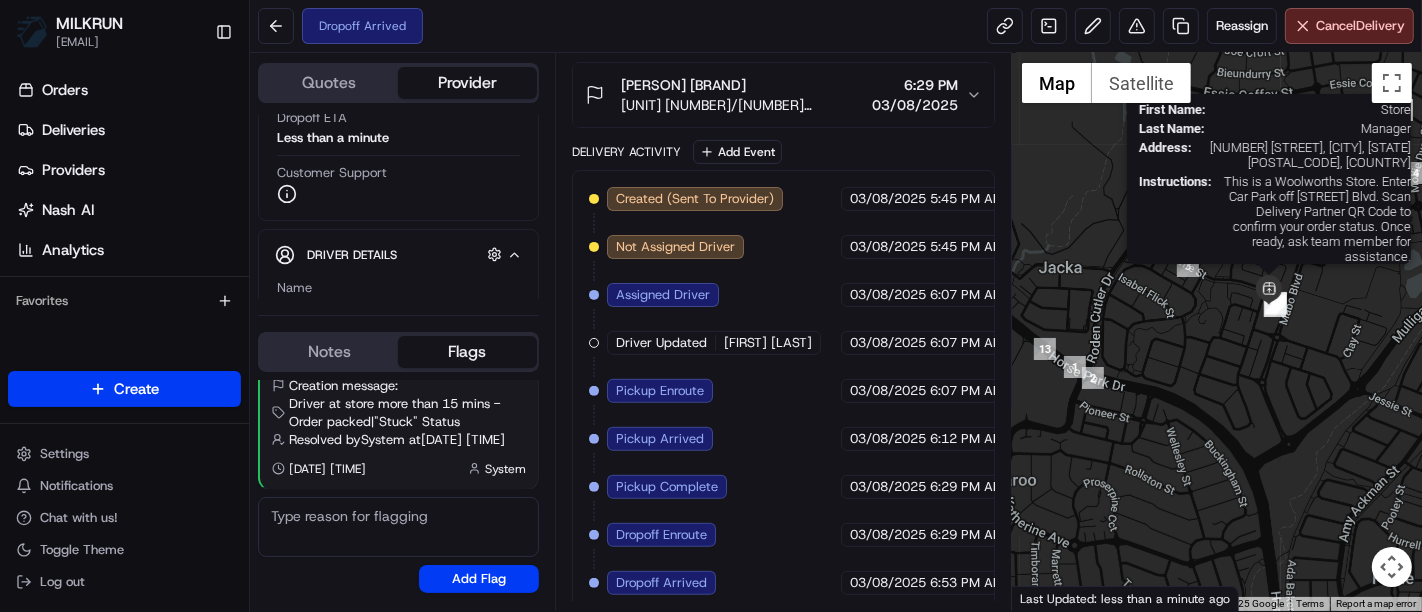 click at bounding box center (1269, 290) 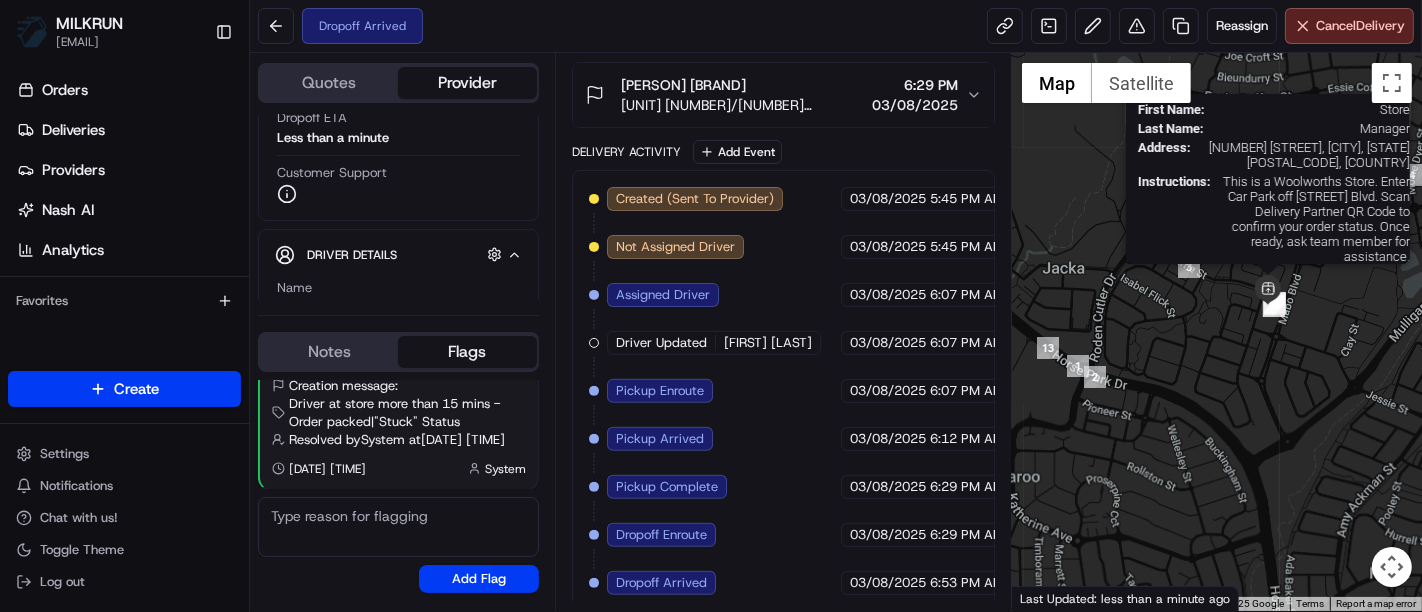 click at bounding box center [1268, 290] 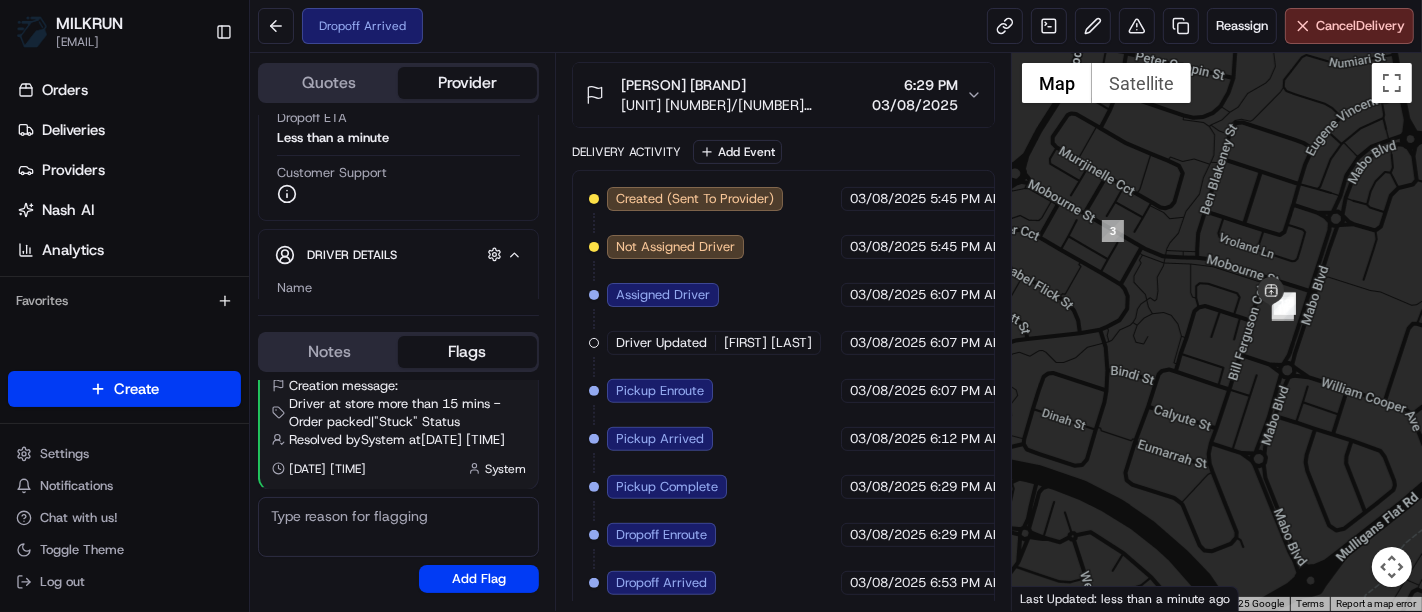 click on "To navigate, press the arrow keys." at bounding box center [1217, 332] 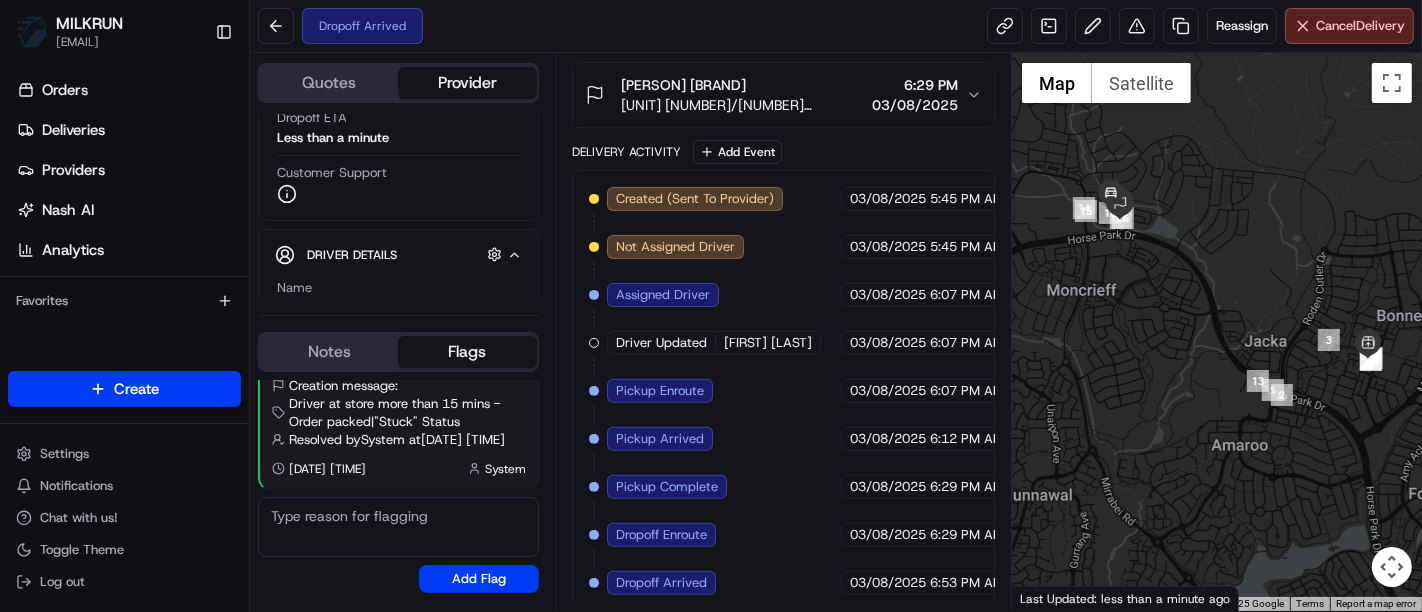 drag, startPoint x: 1194, startPoint y: 389, endPoint x: 1339, endPoint y: 391, distance: 145.0138 